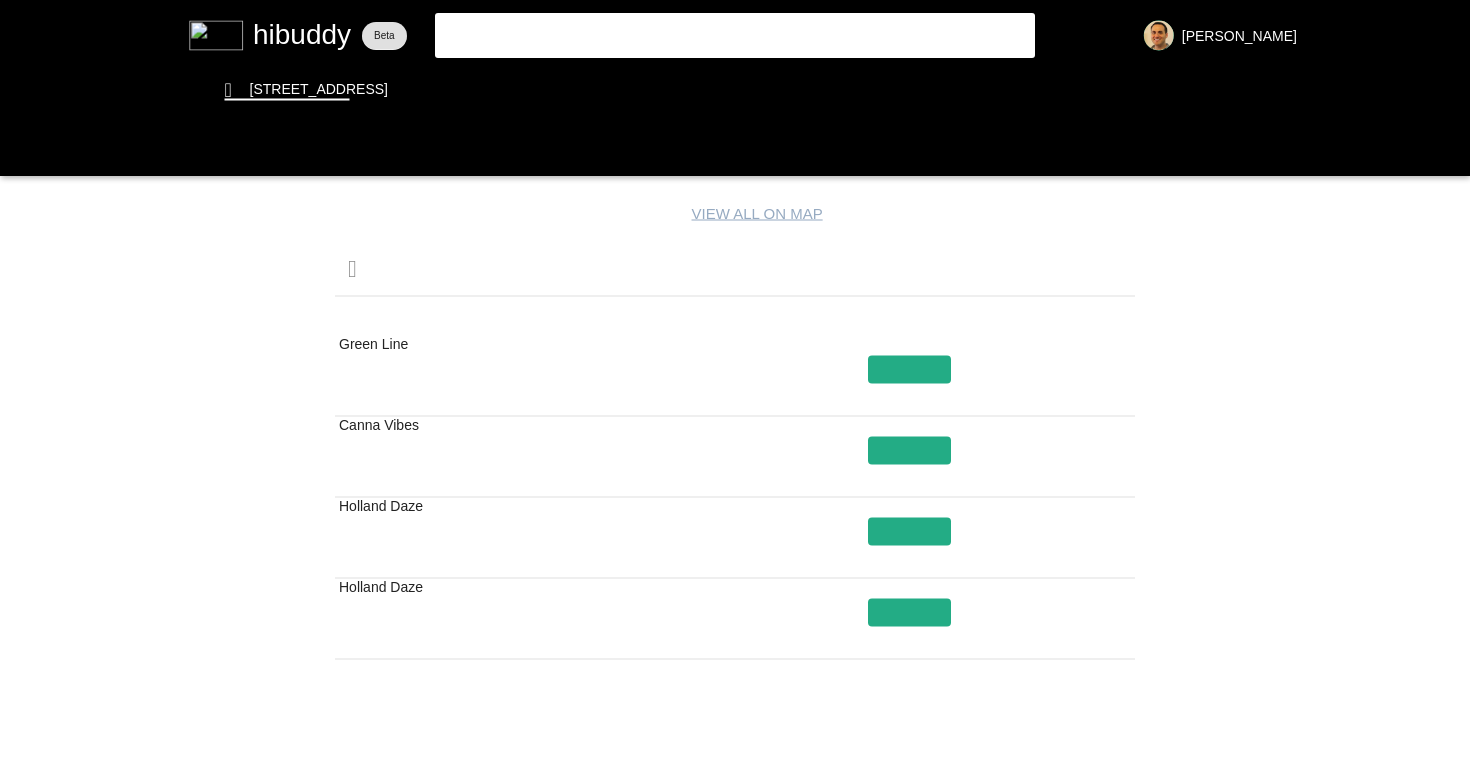 scroll, scrollTop: 0, scrollLeft: 0, axis: both 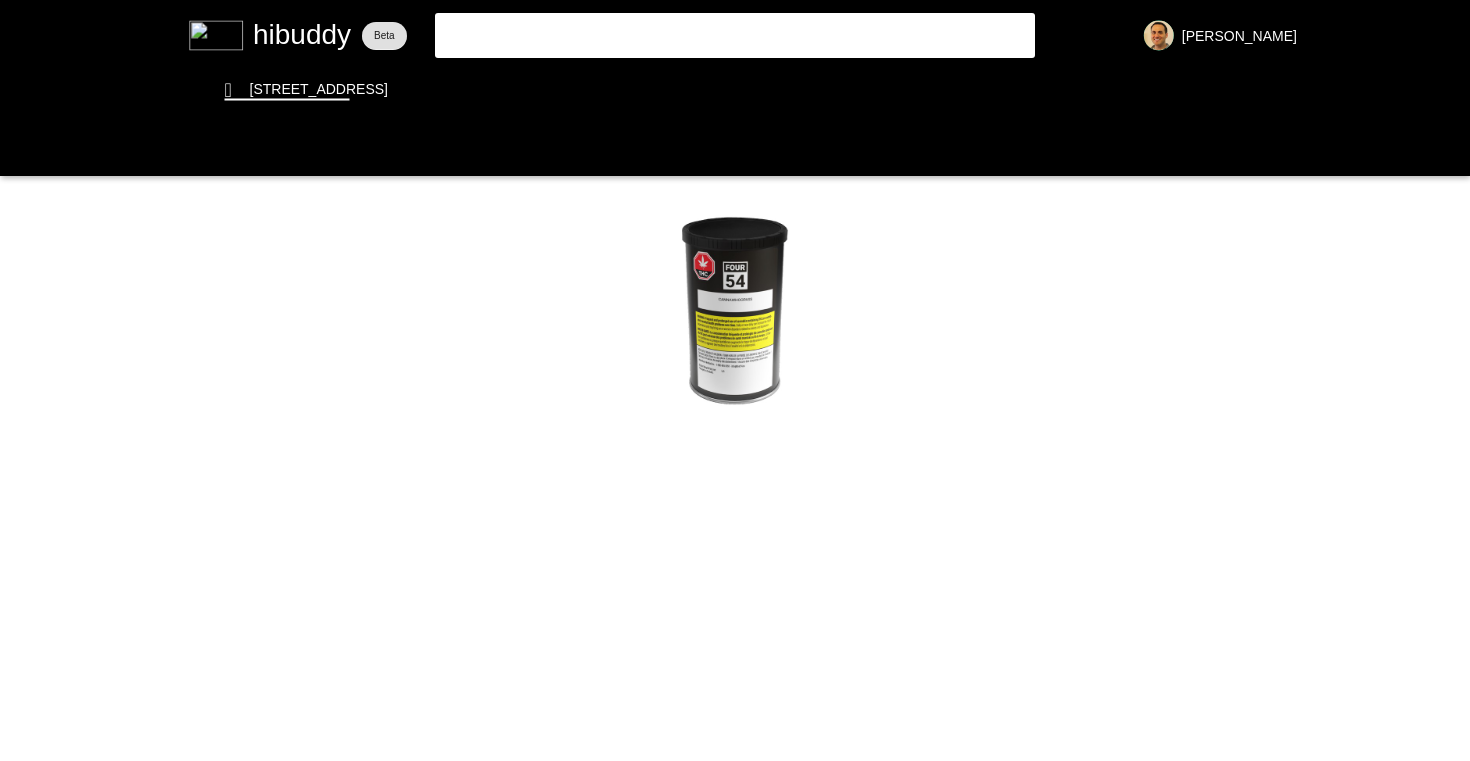 click at bounding box center [735, 380] 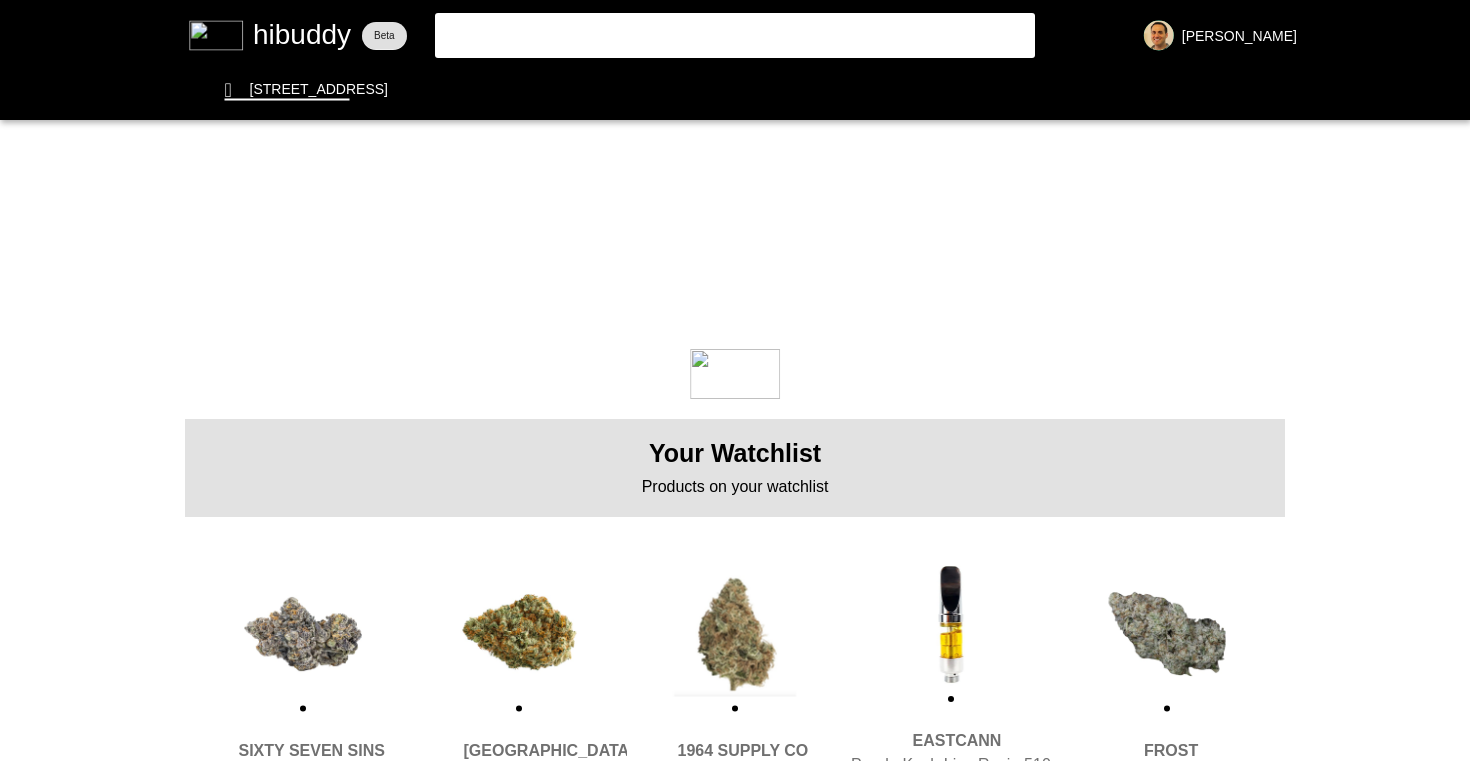 click at bounding box center [735, 380] 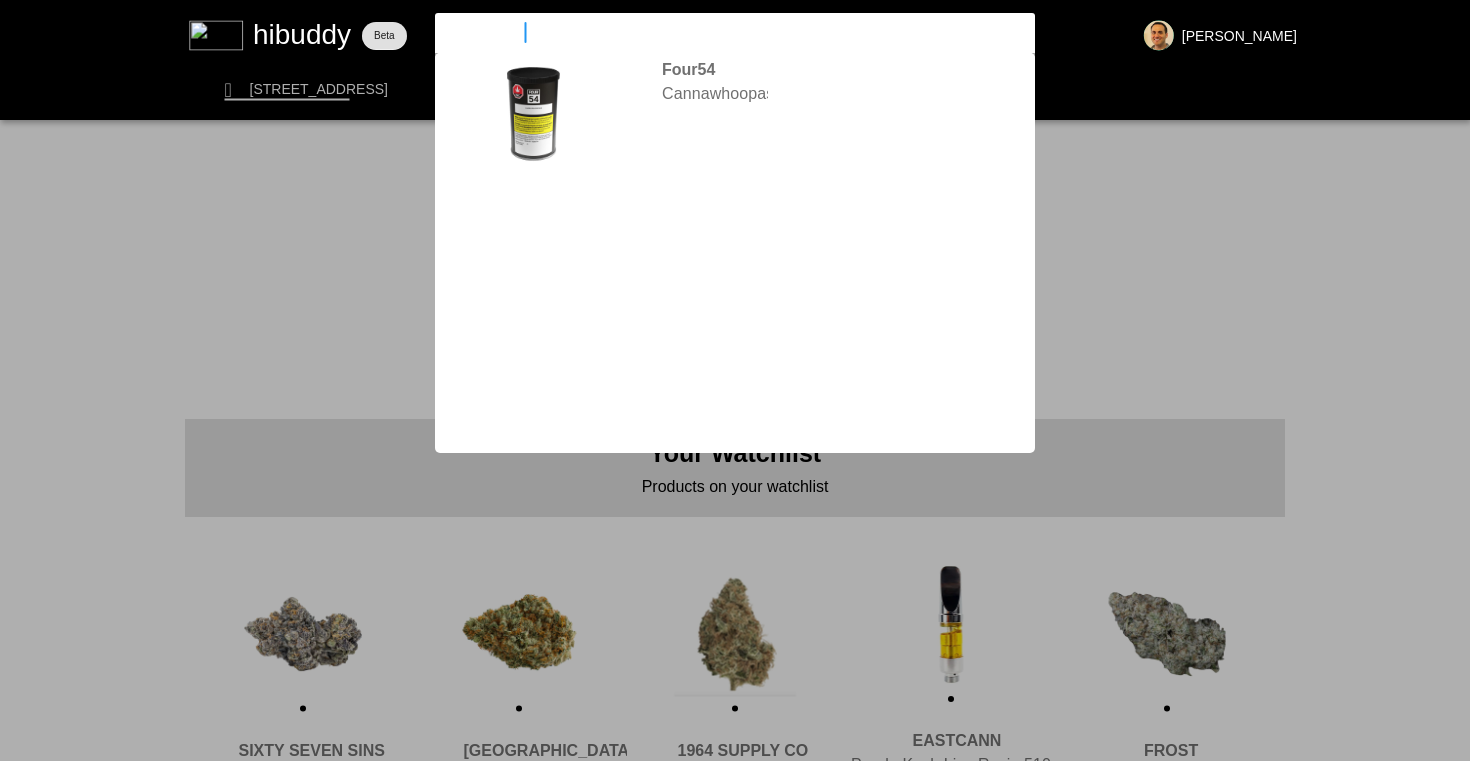 click on "cannawhoo" at bounding box center [718, 32] 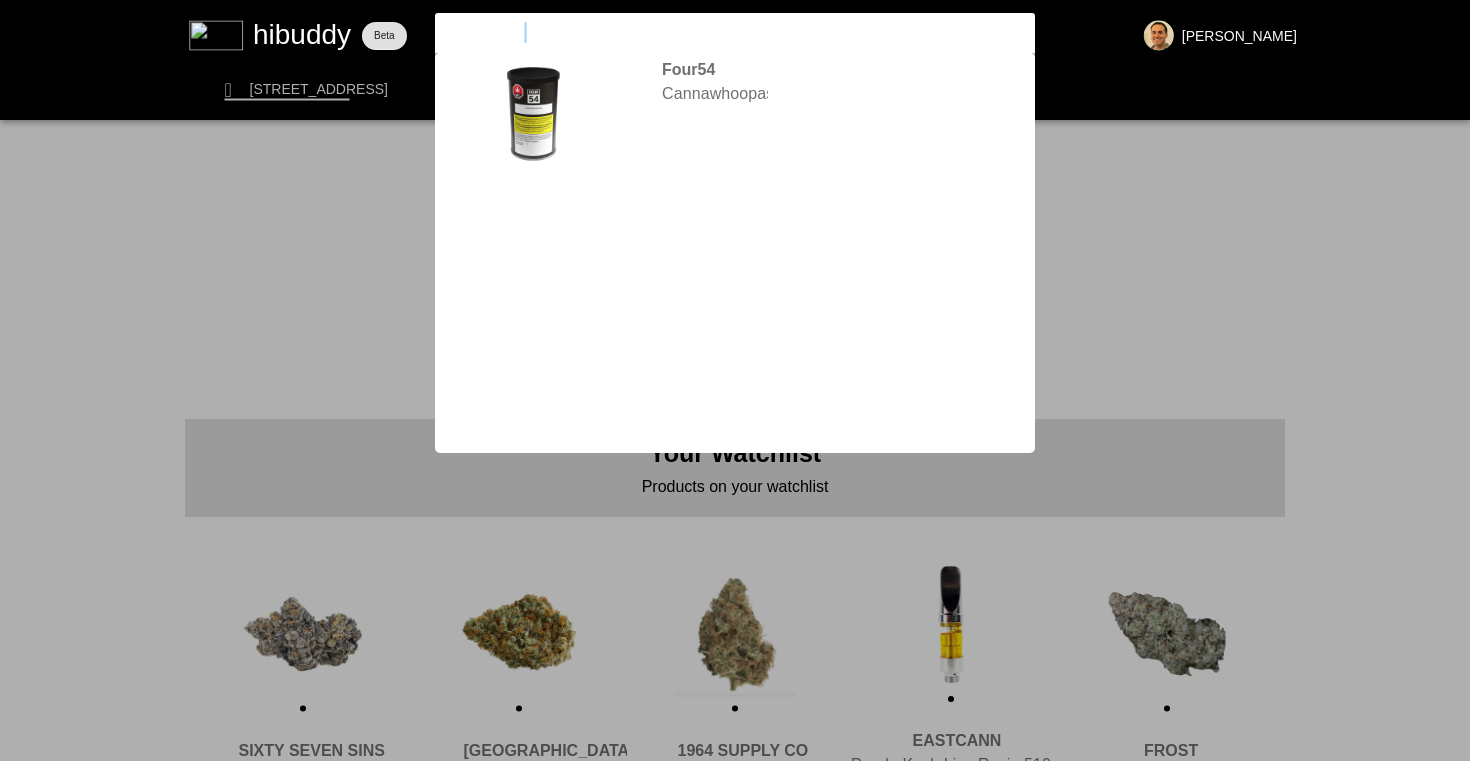 click on "cannawhoo" at bounding box center [718, 32] 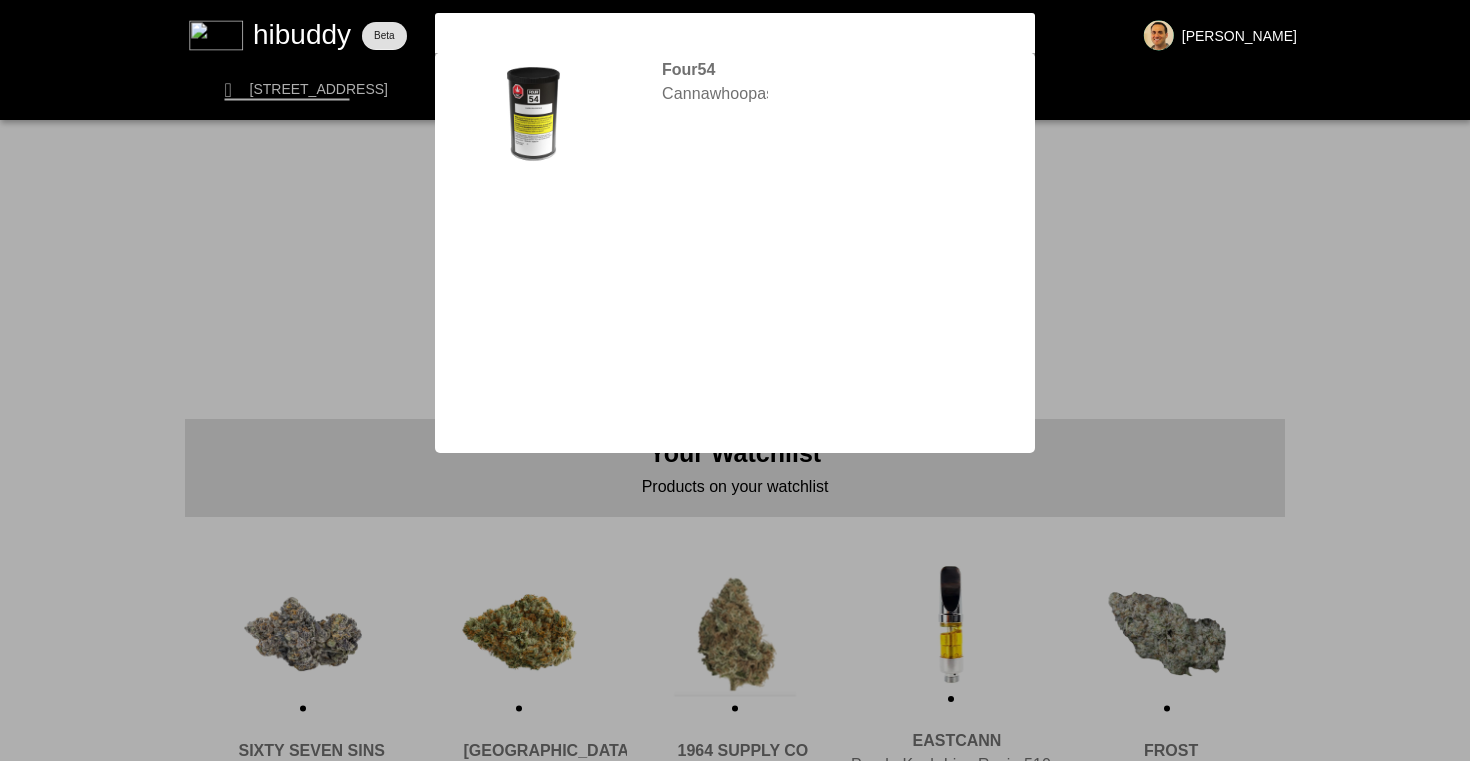 click on "cannawhoo" at bounding box center (718, 32) 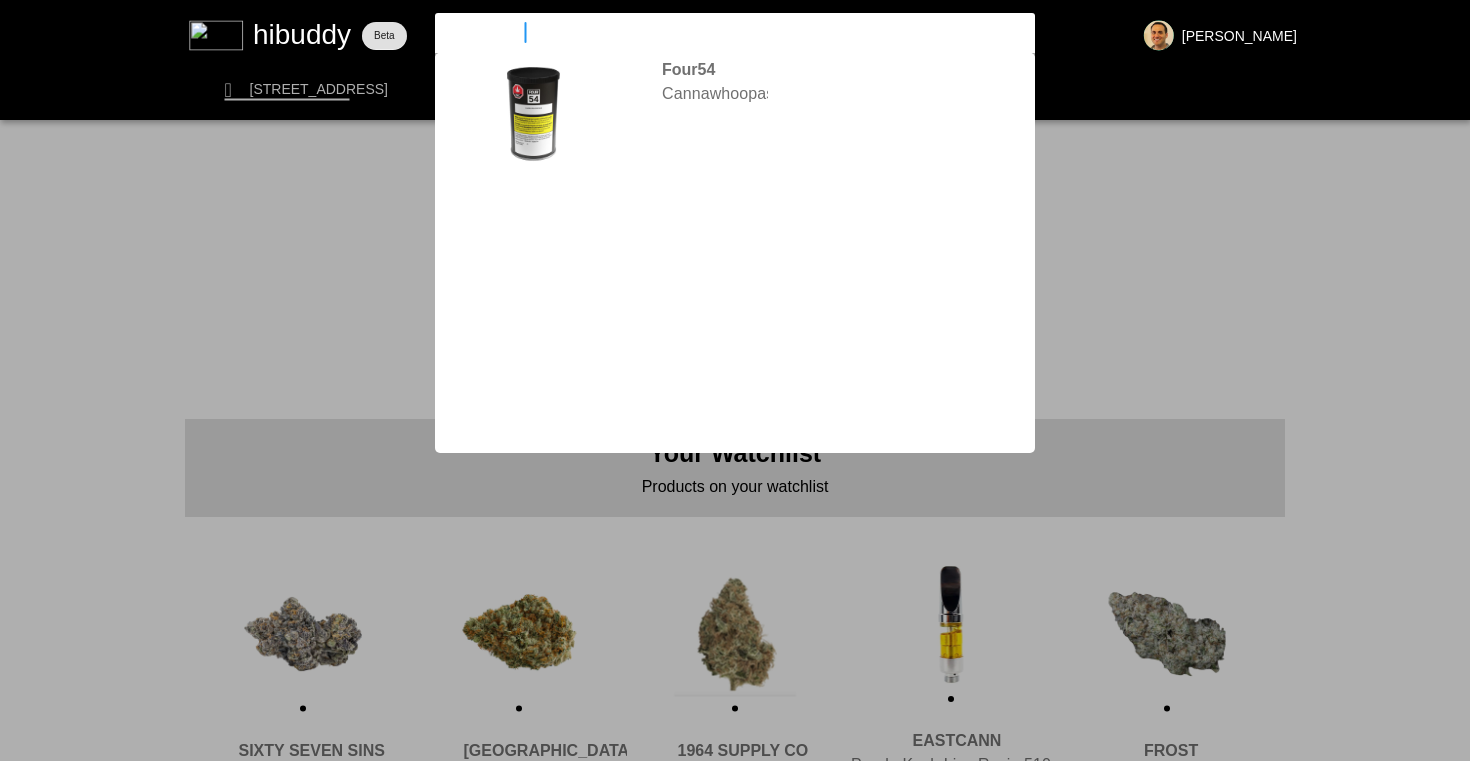 click on "cannawhoo" at bounding box center (718, 32) 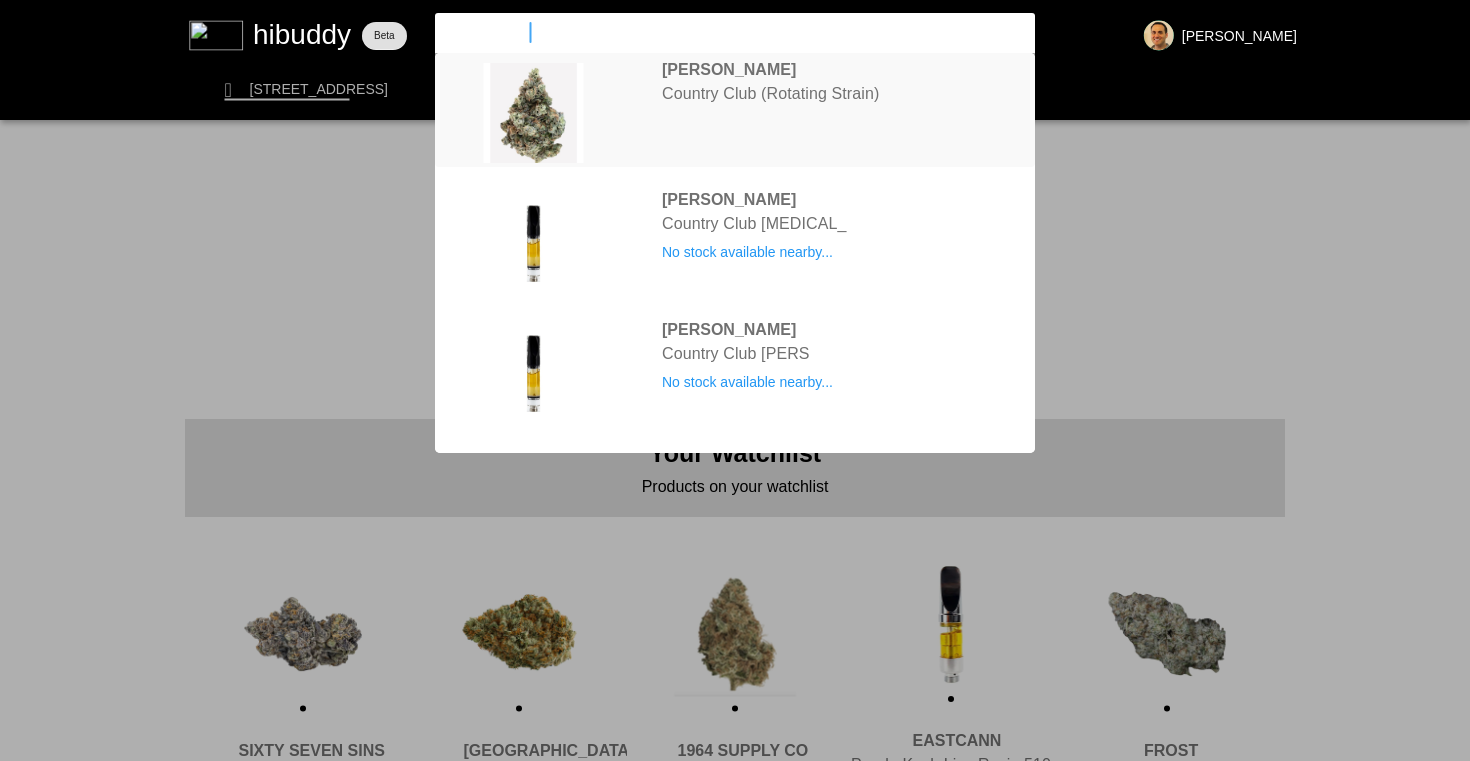 type on "country club" 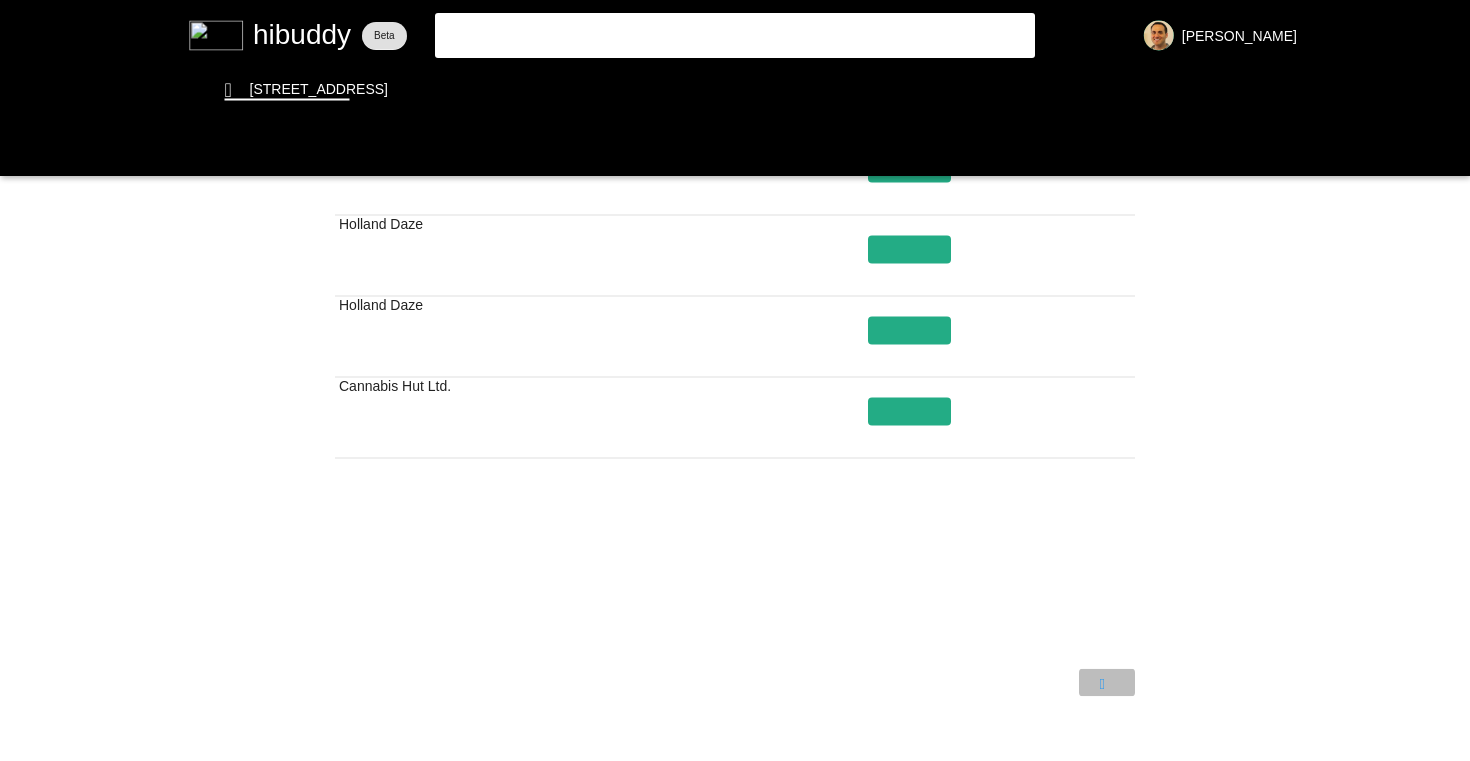 click at bounding box center [735, 380] 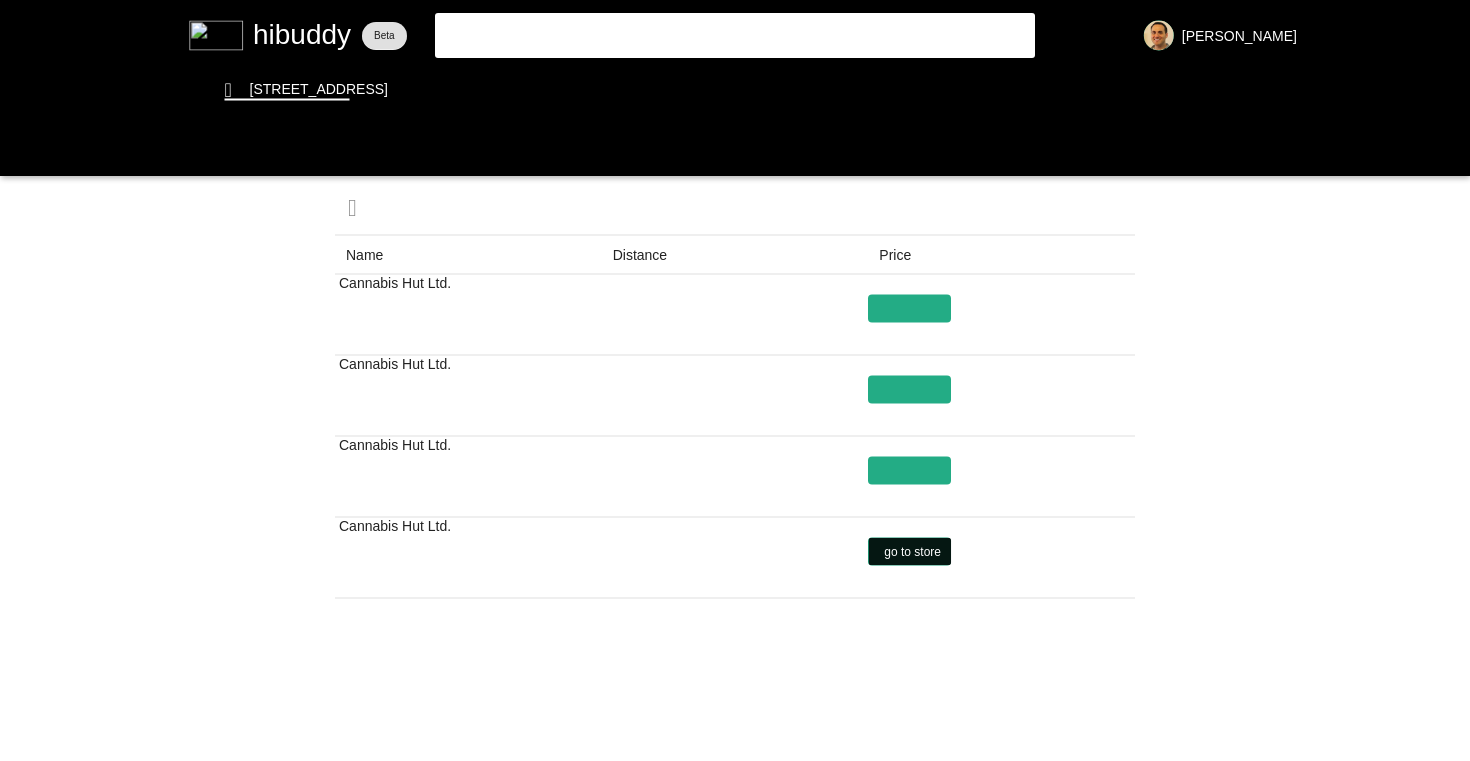click at bounding box center [735, 380] 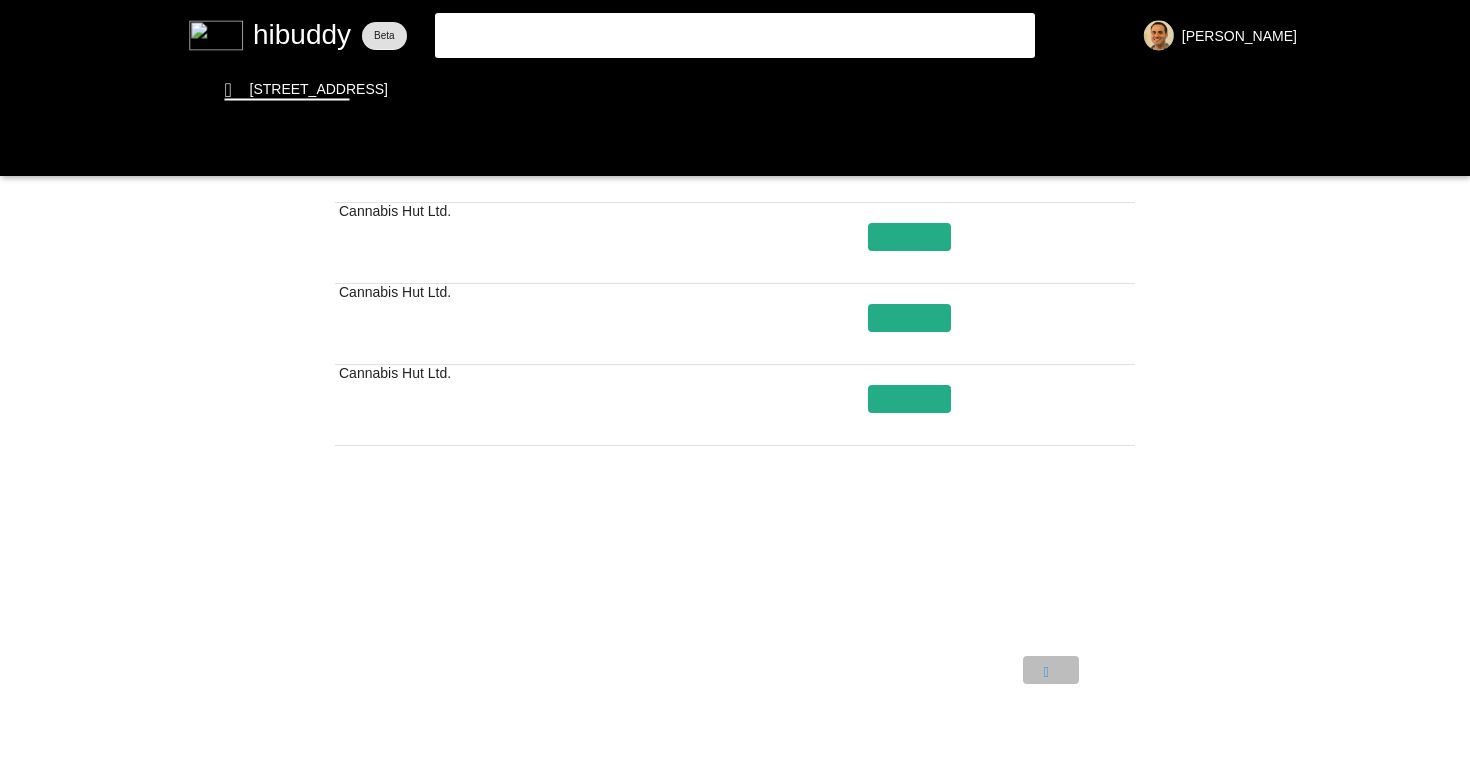 click at bounding box center (735, 380) 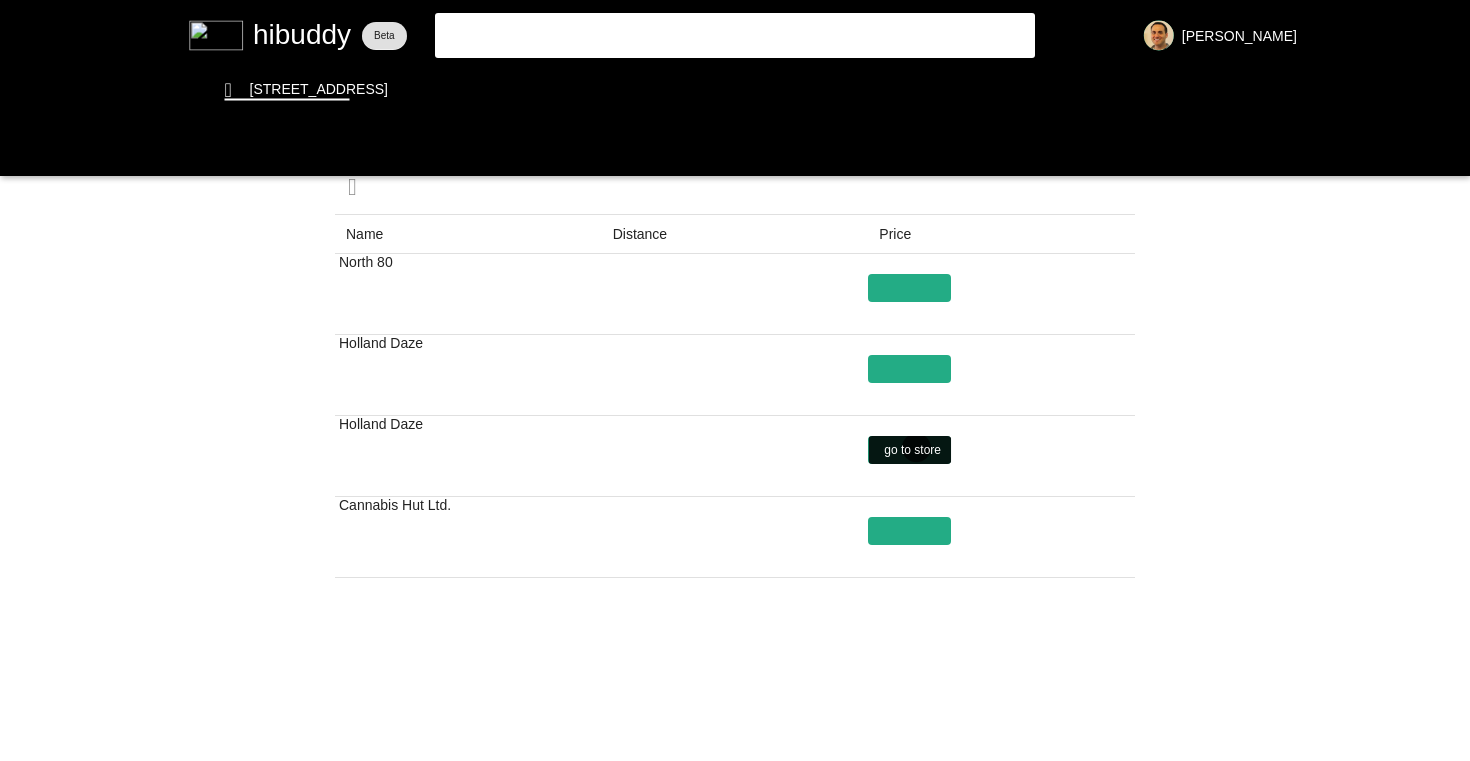 click at bounding box center [735, 380] 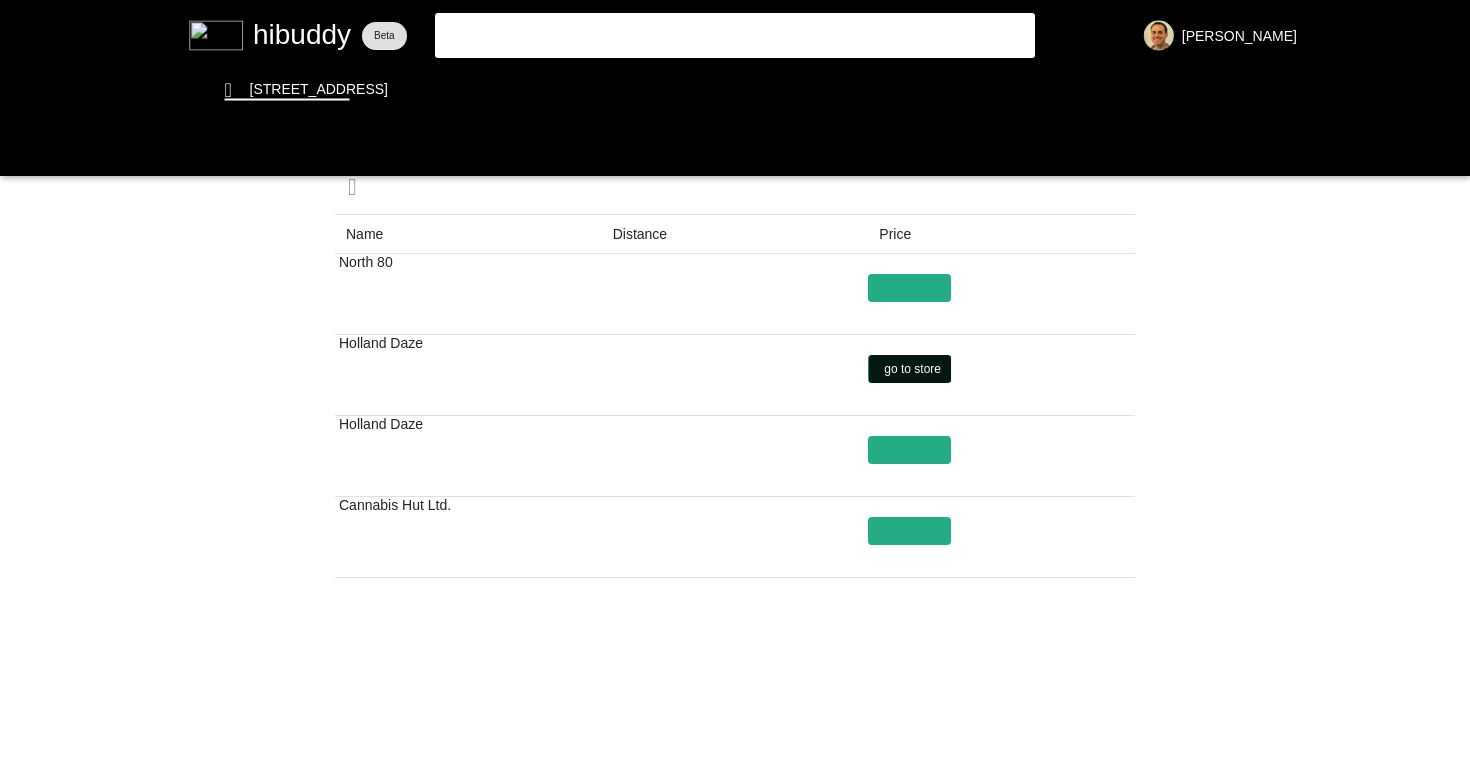 click at bounding box center (735, 380) 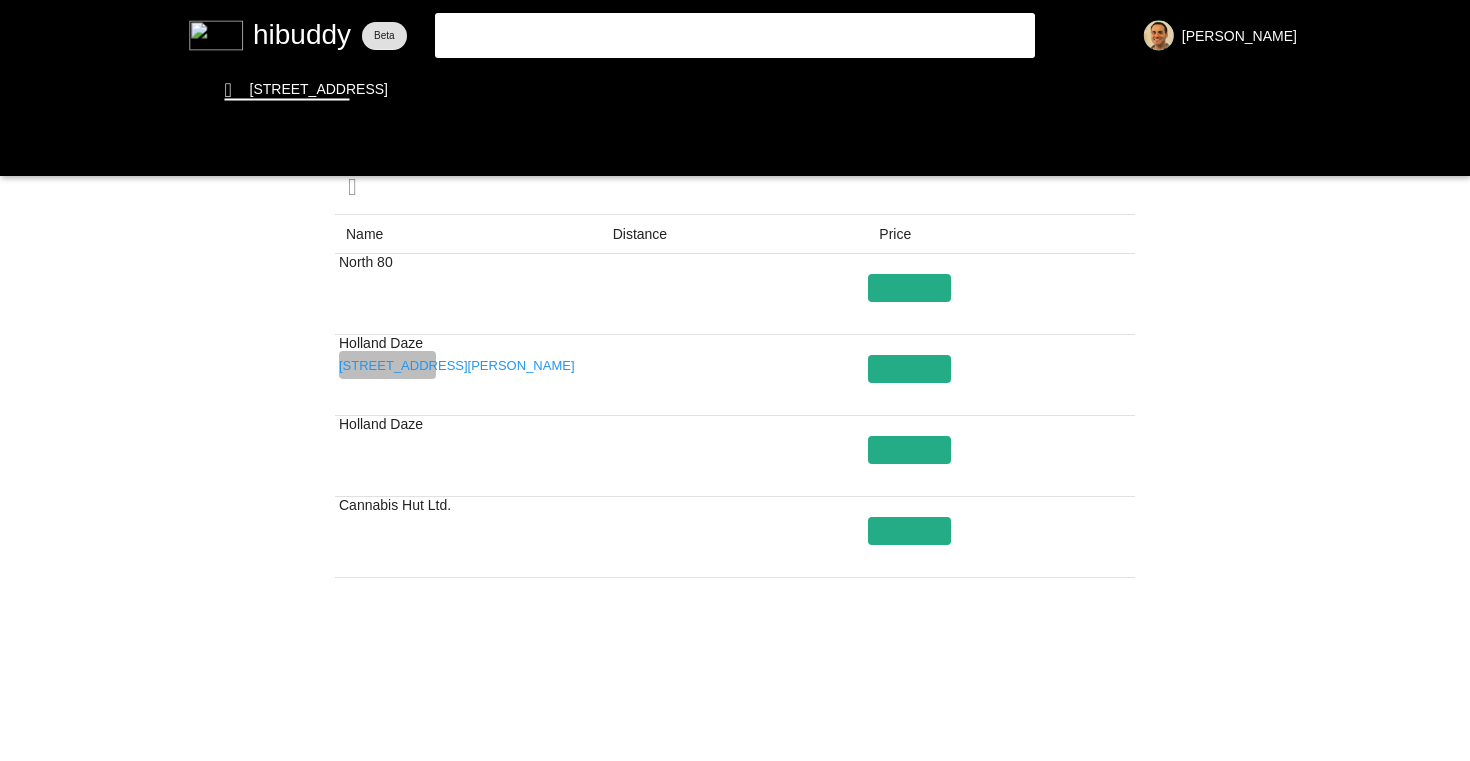 click at bounding box center [735, 380] 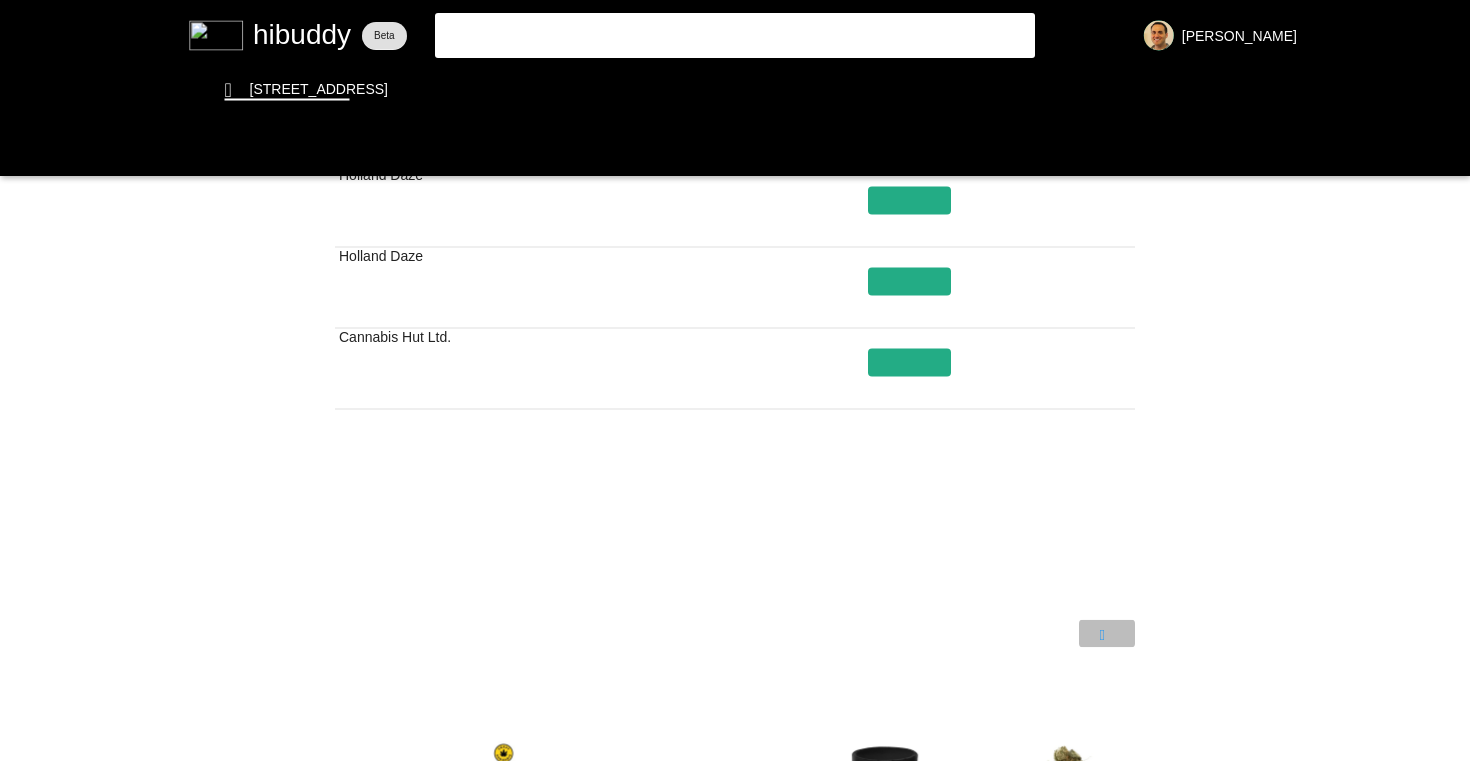 click at bounding box center (735, 380) 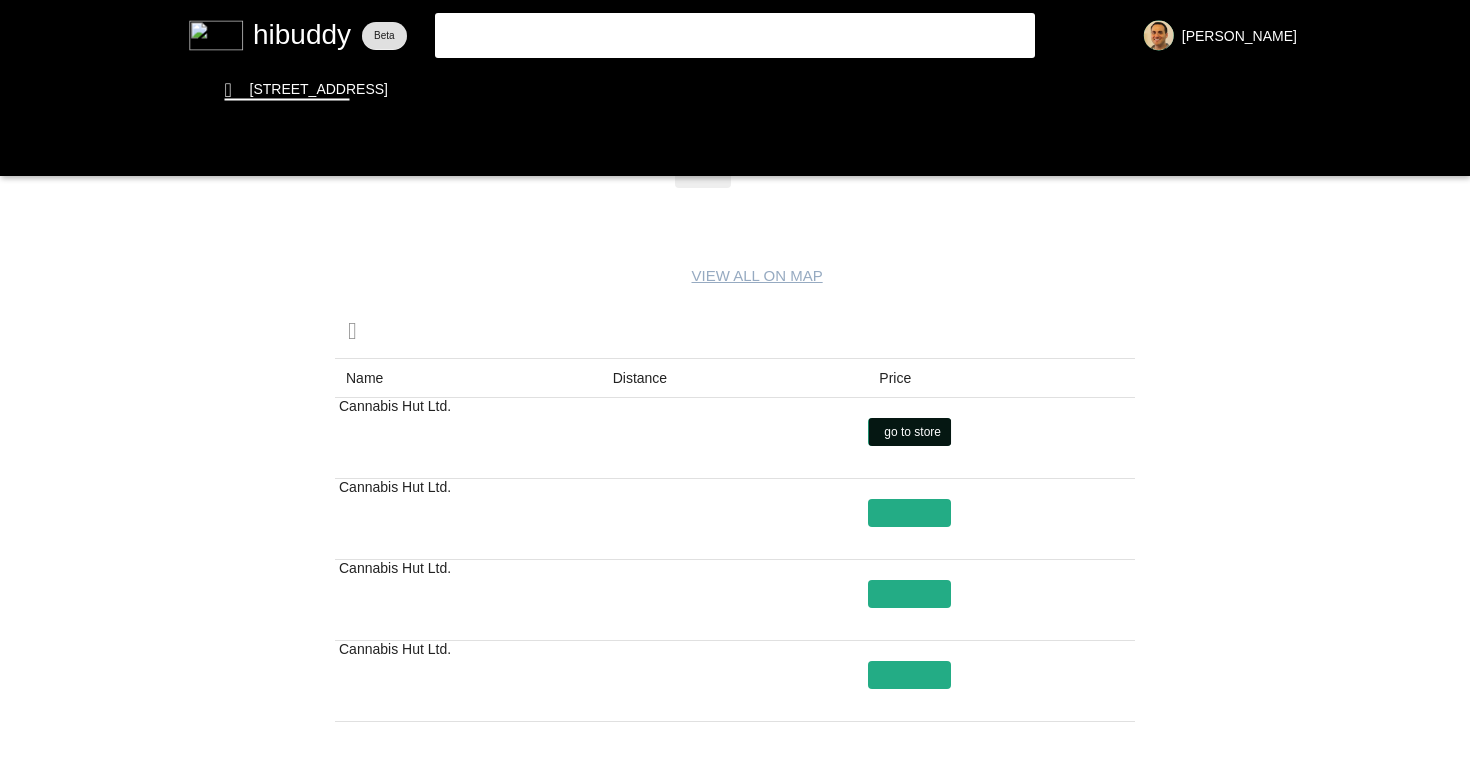 click at bounding box center (735, 380) 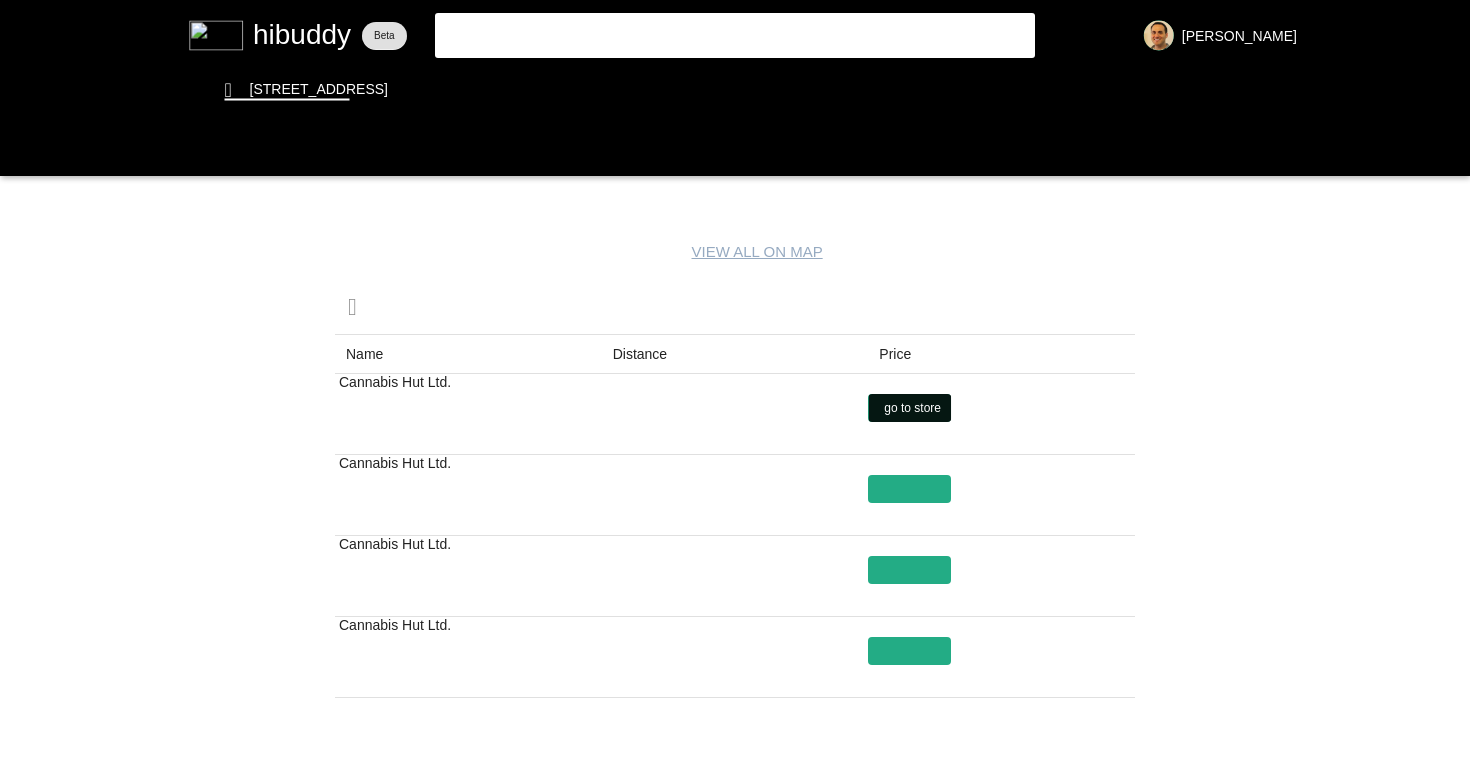 click at bounding box center [735, 380] 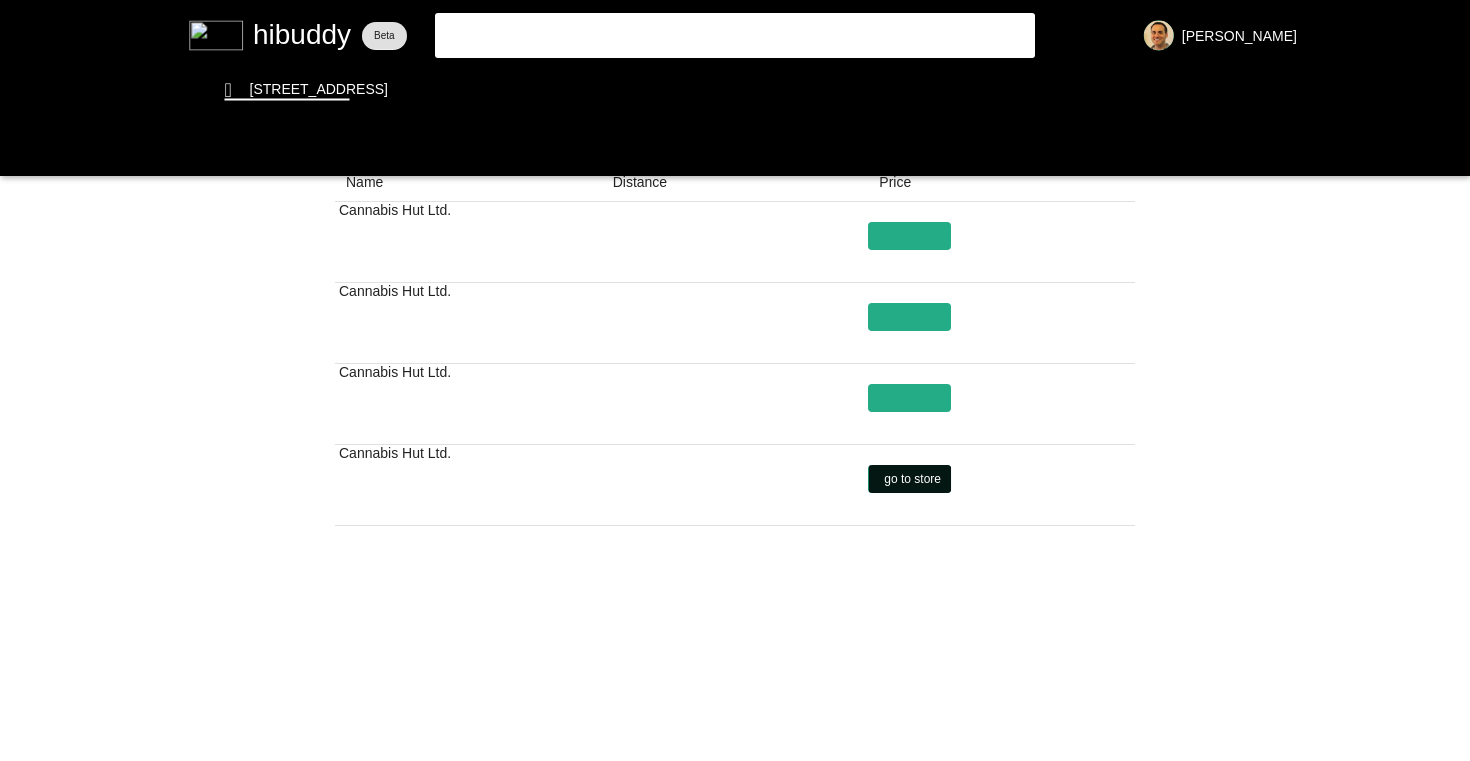 click at bounding box center [735, 380] 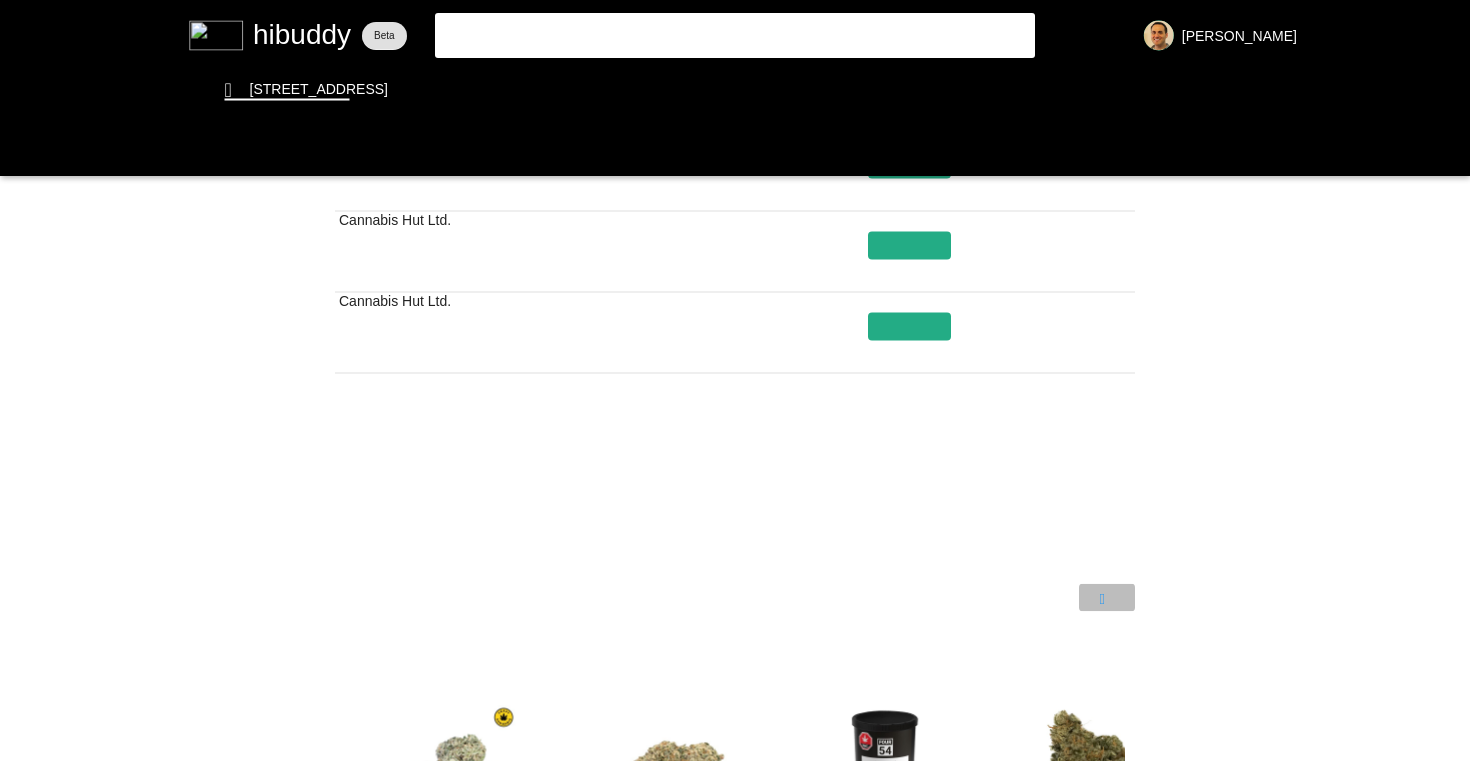 click at bounding box center (735, 380) 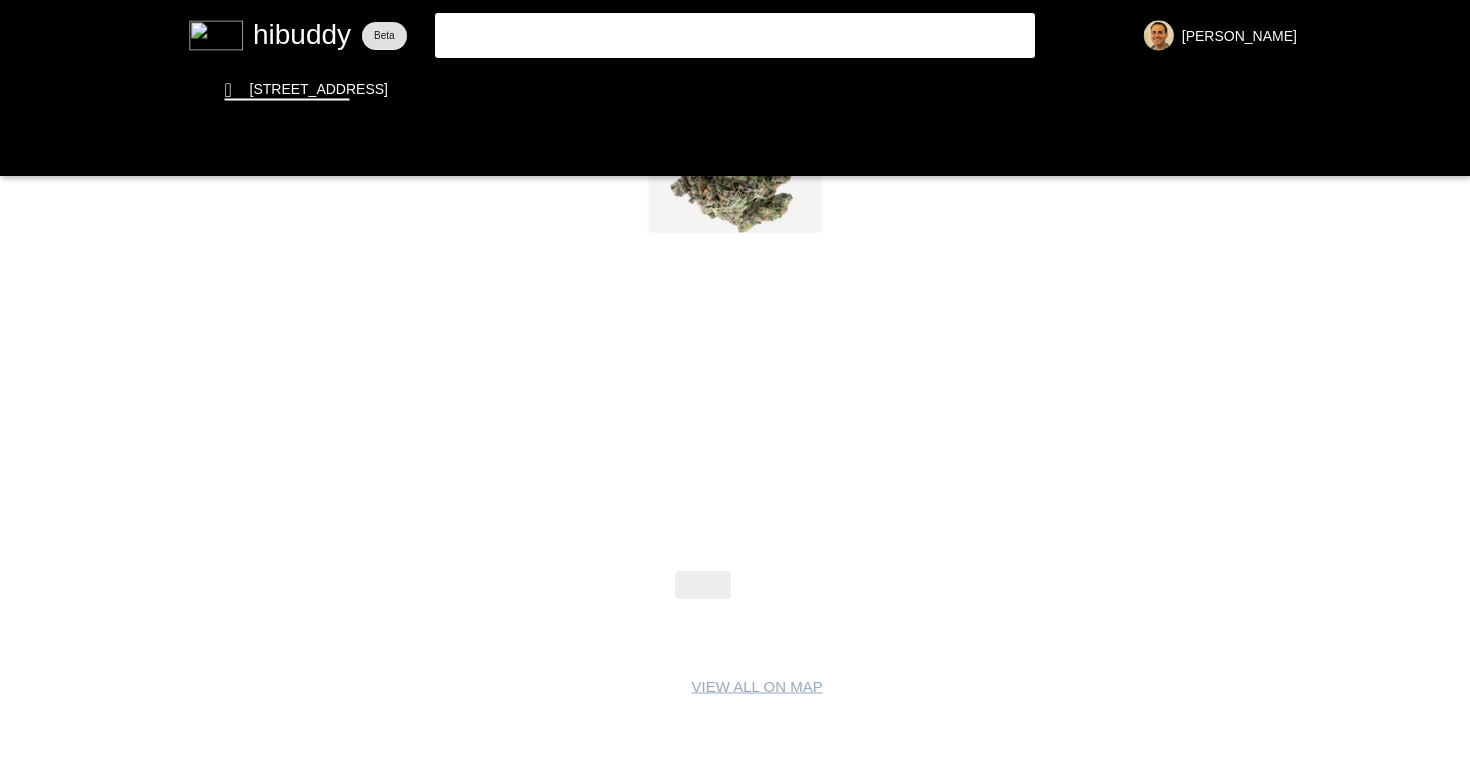 click at bounding box center (735, 380) 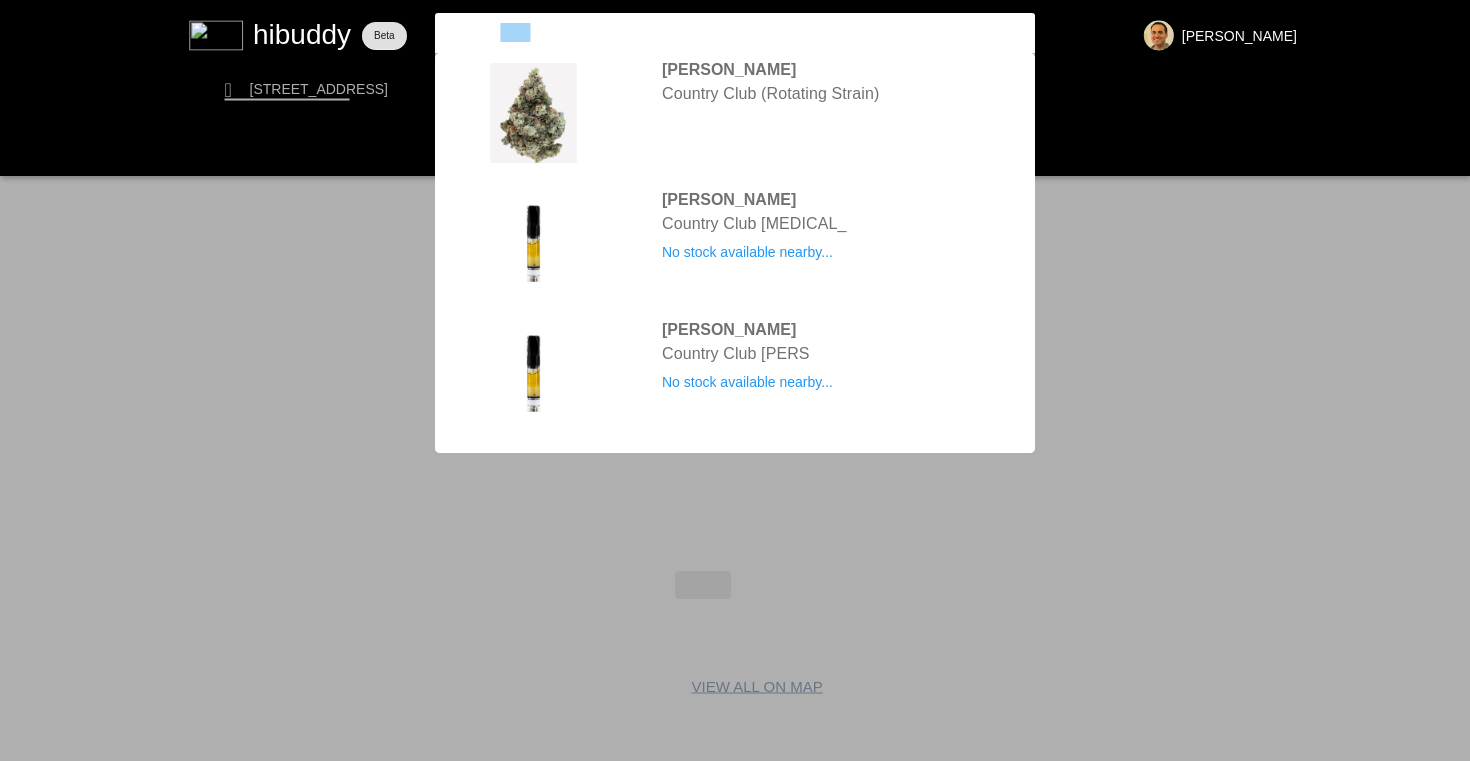 click on "country club" at bounding box center (718, 32) 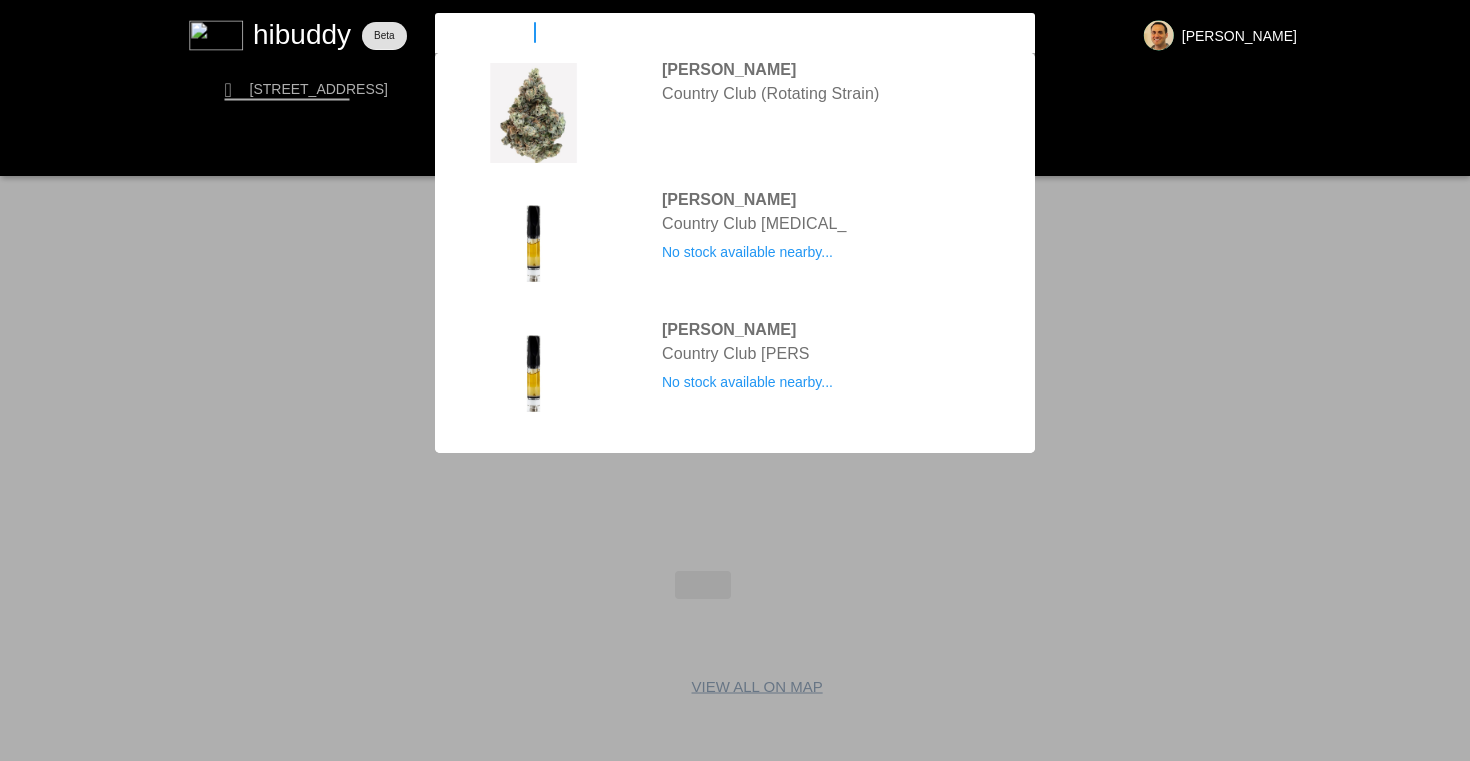 click on "country cgaslub" at bounding box center (718, 32) 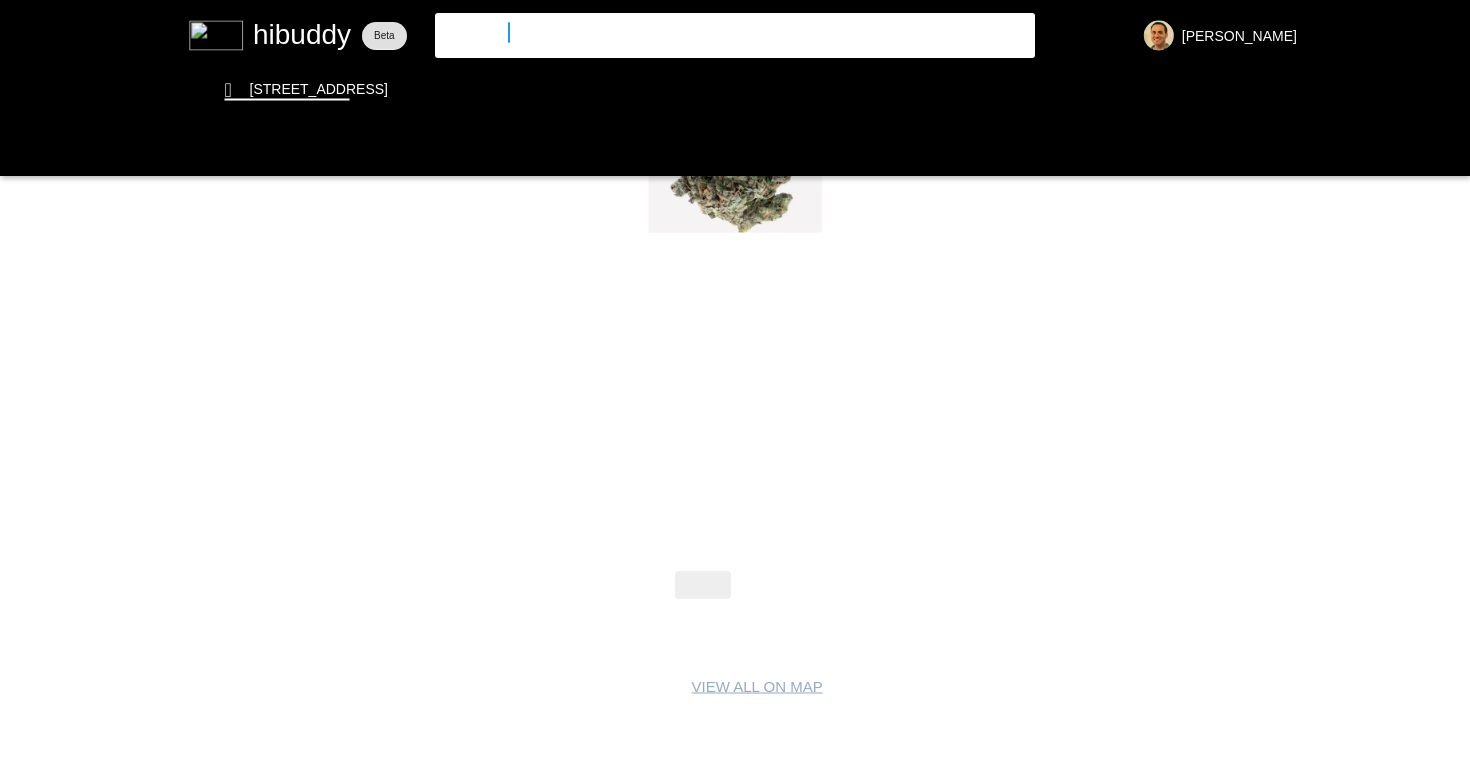 click on "country cgaslub" at bounding box center (718, 32) 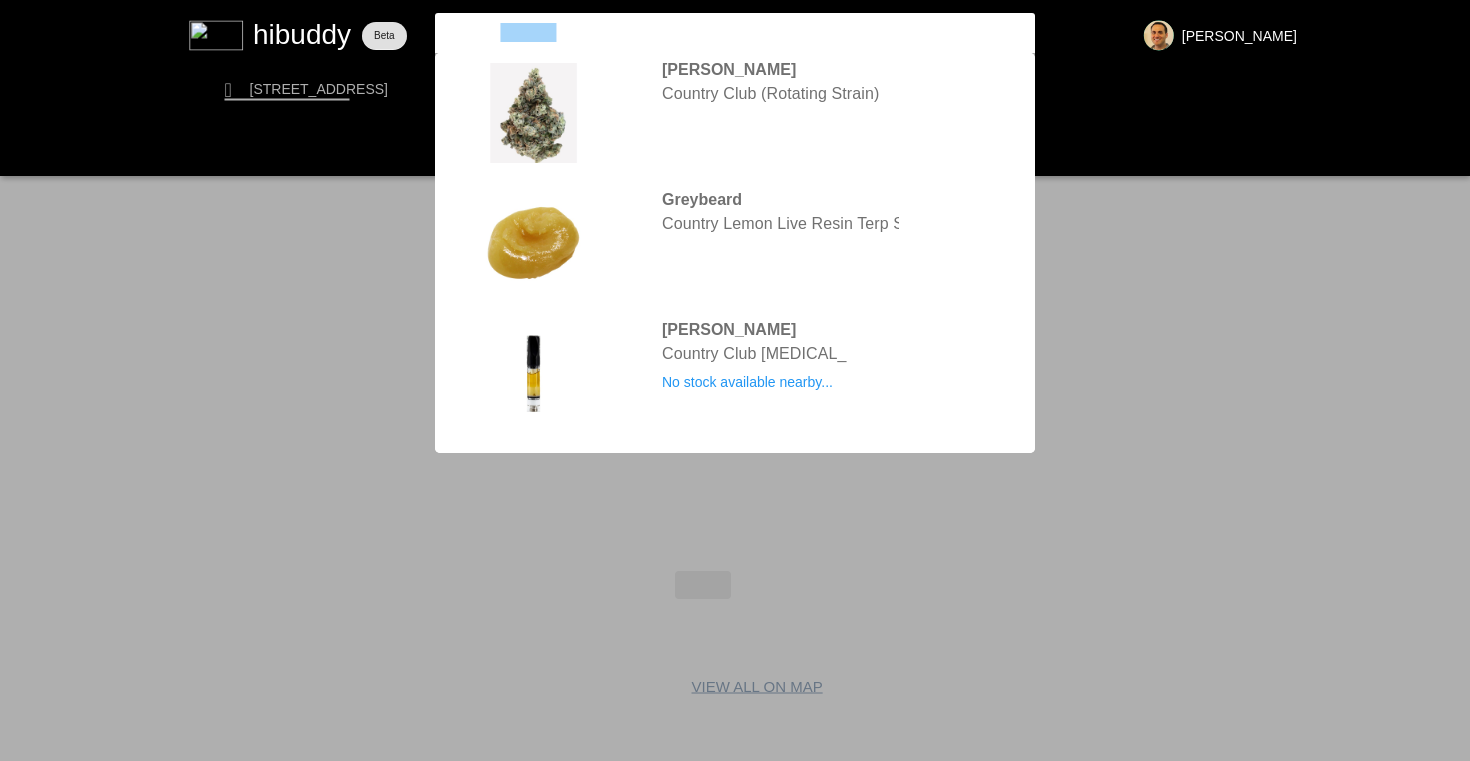 click on "country cgaslub" at bounding box center [718, 32] 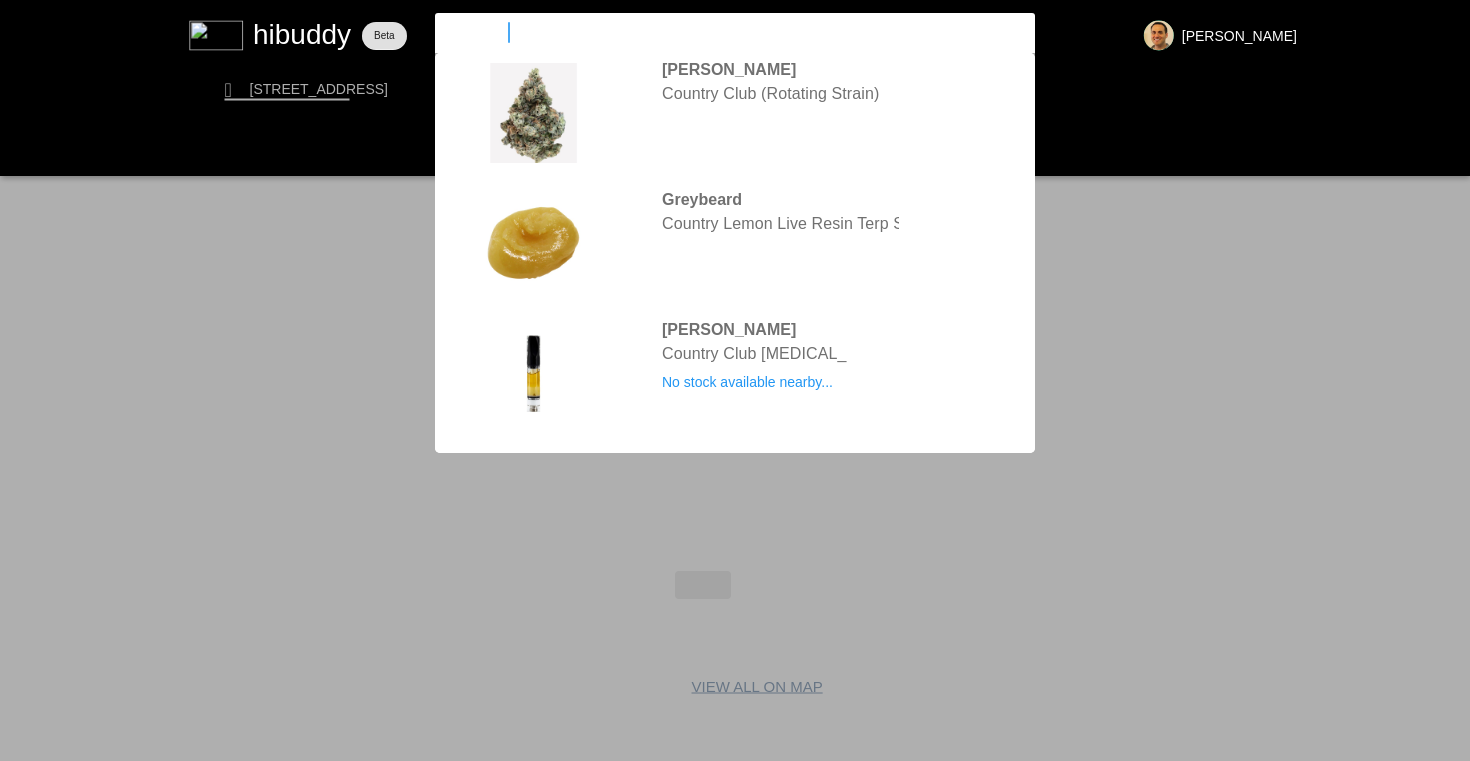 click on "country cgaslub" at bounding box center (718, 32) 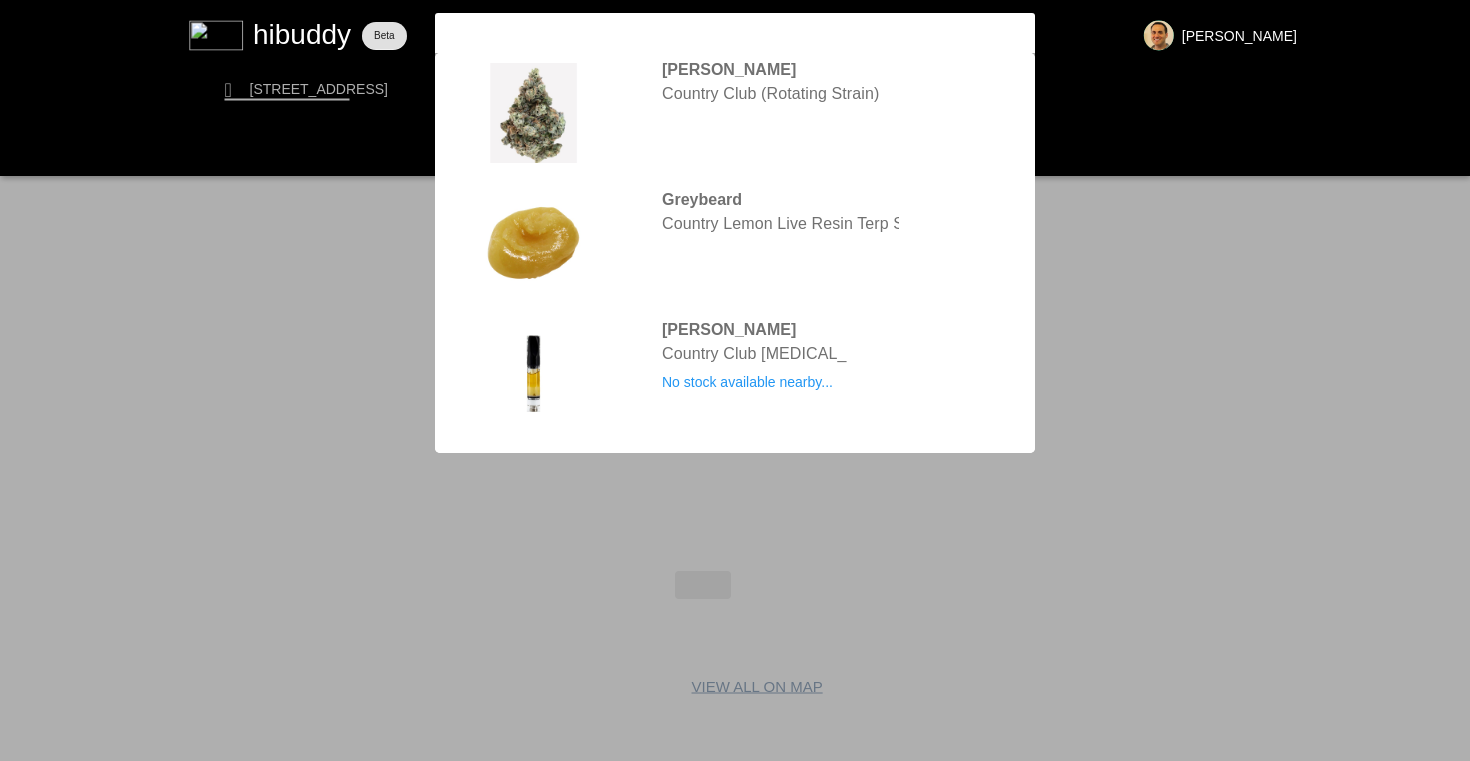 click on "country cgaslub" at bounding box center (718, 32) 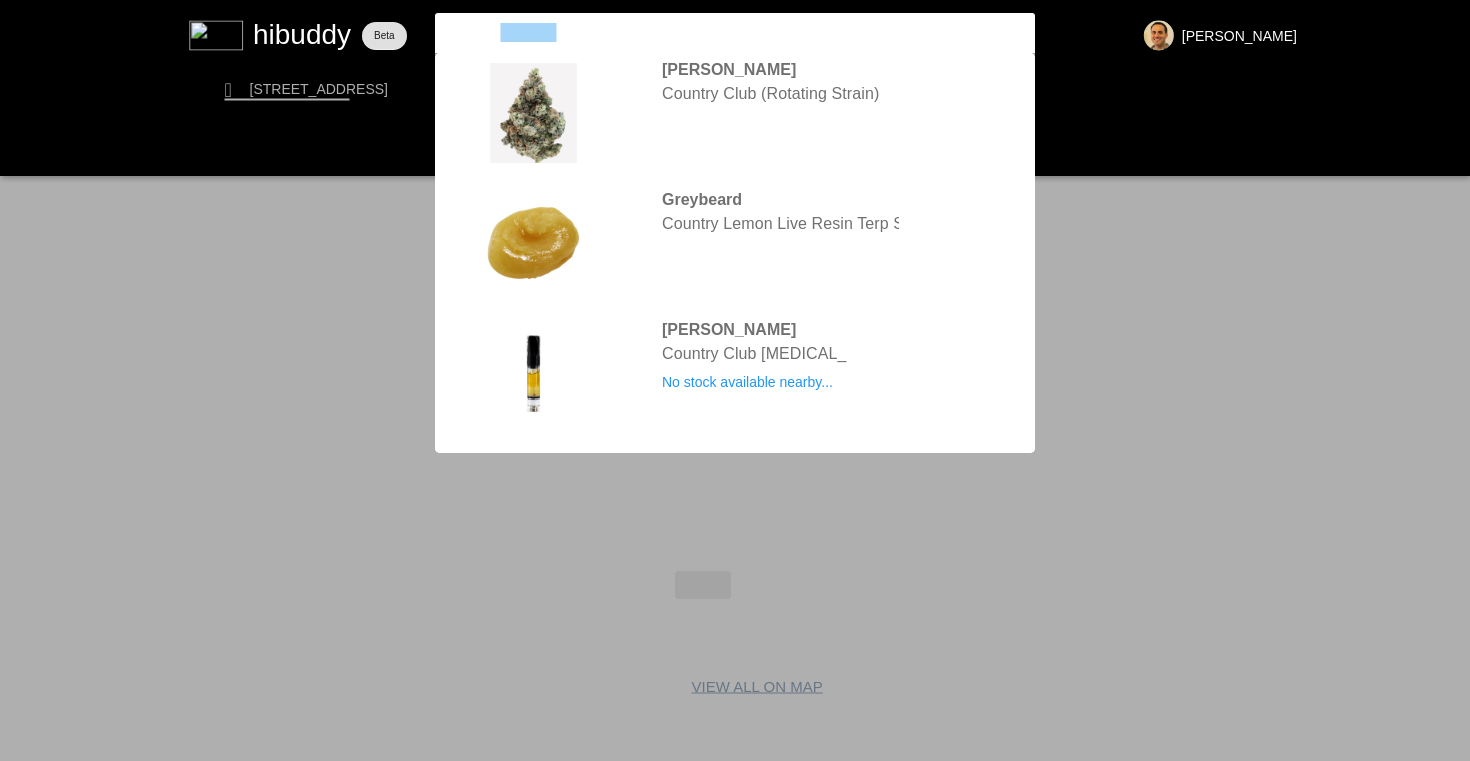 click on "country cgaslub" at bounding box center [718, 32] 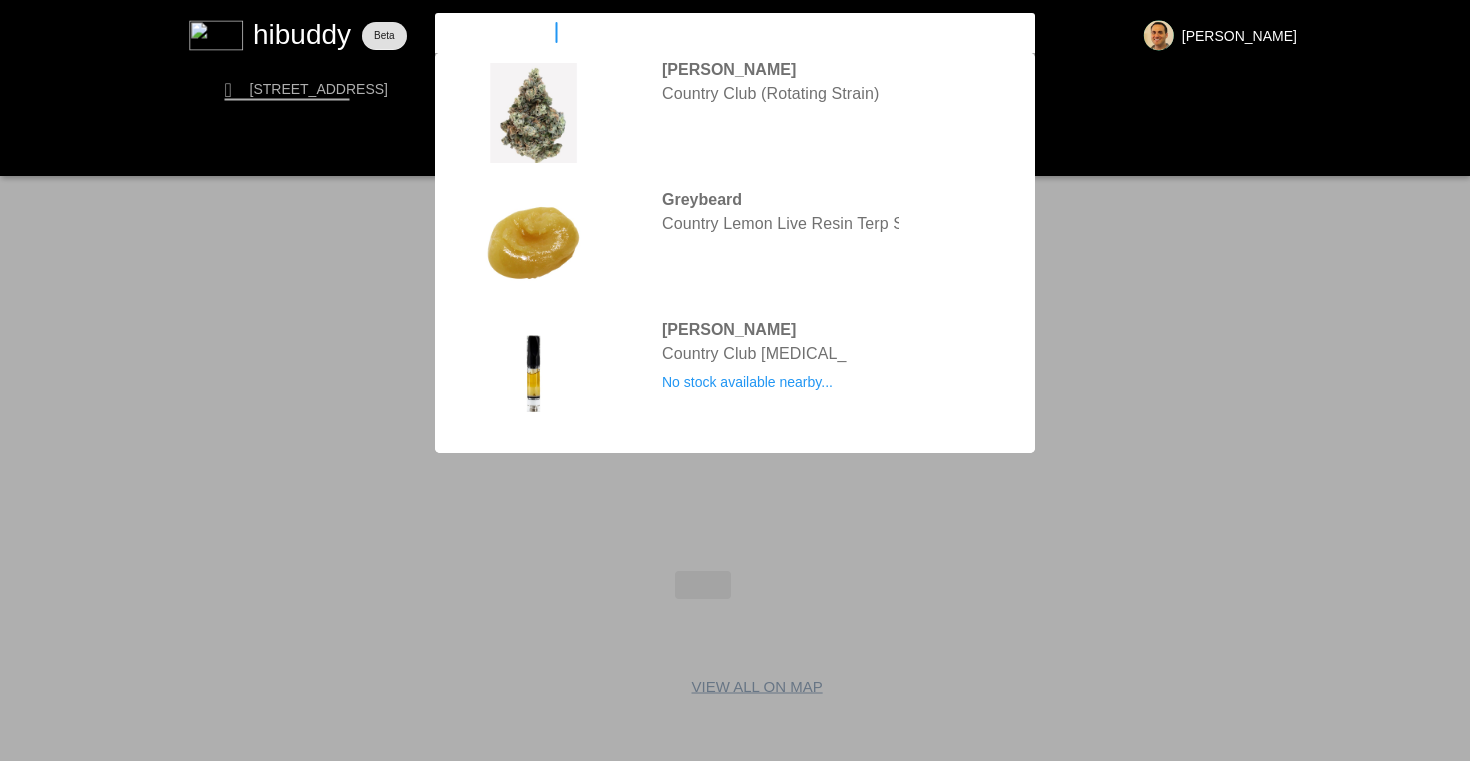 drag, startPoint x: 598, startPoint y: 30, endPoint x: 329, endPoint y: 25, distance: 269.04648 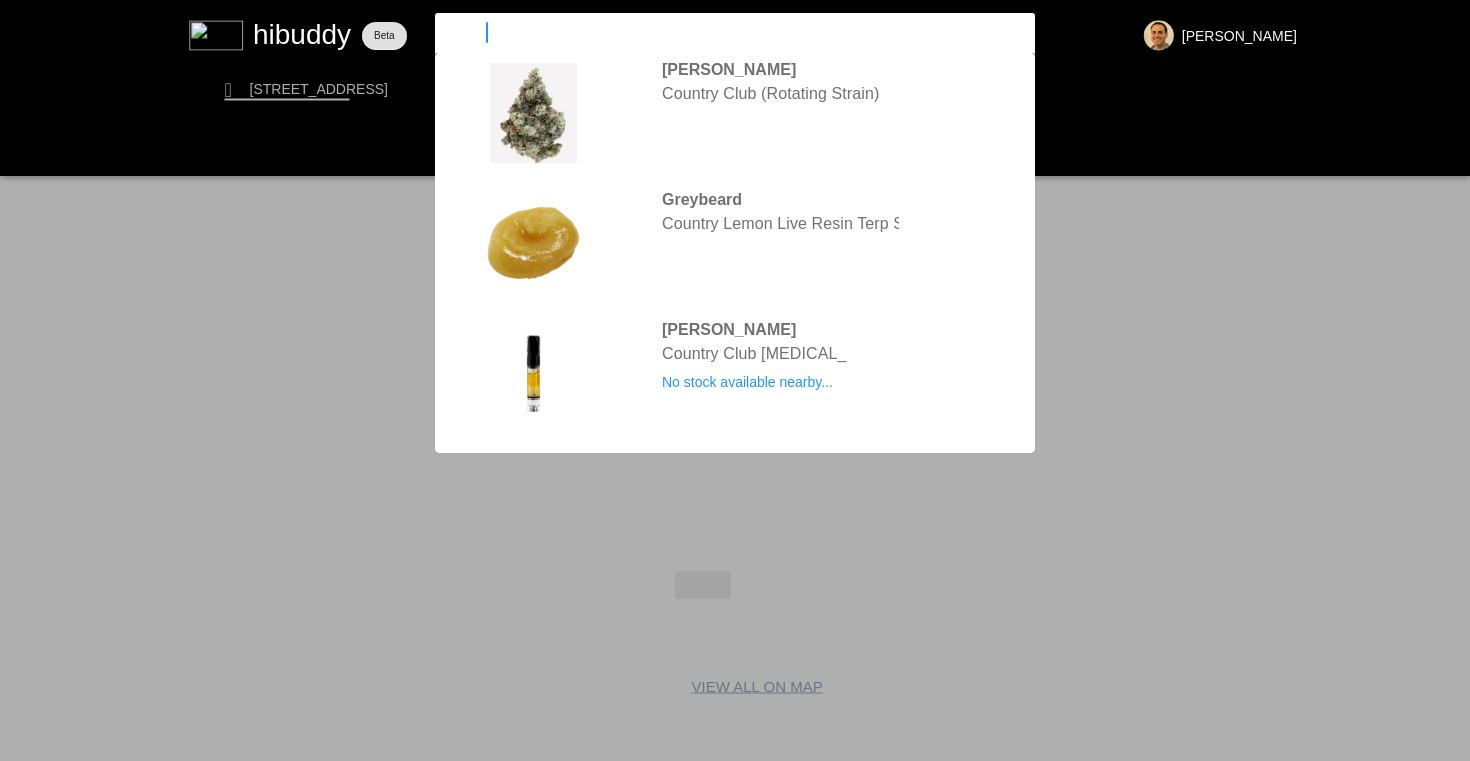 type on "gas fac" 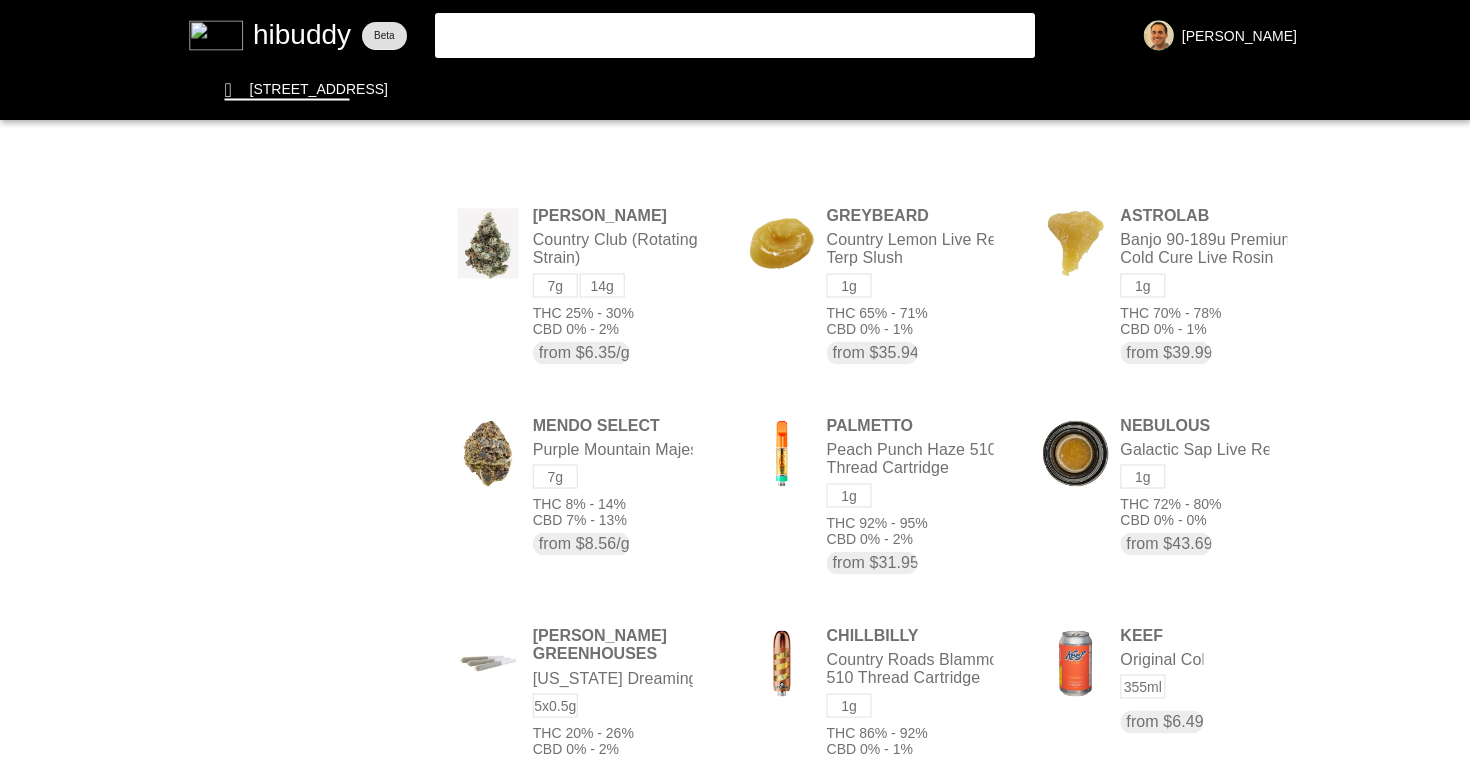 click at bounding box center [735, 380] 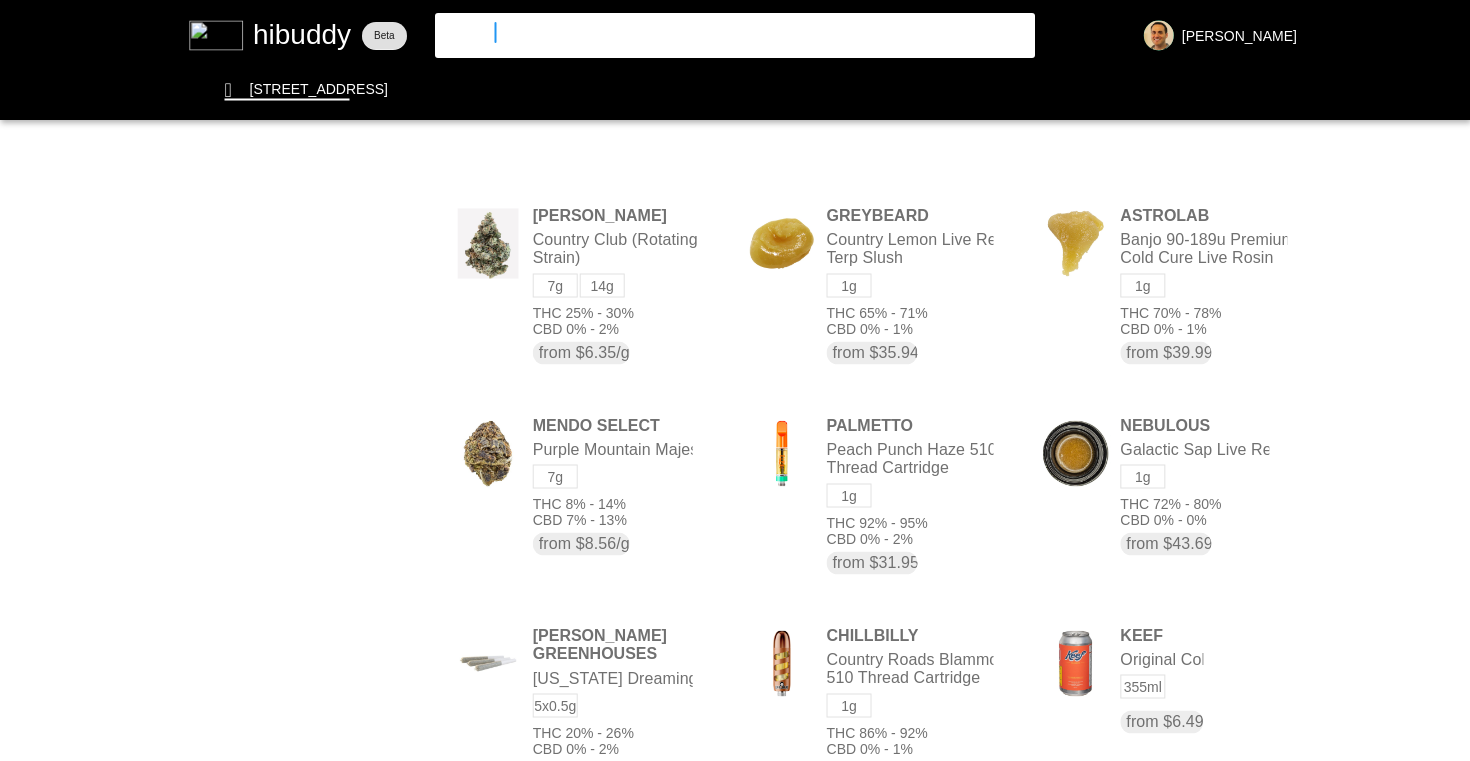 click at bounding box center [735, 380] 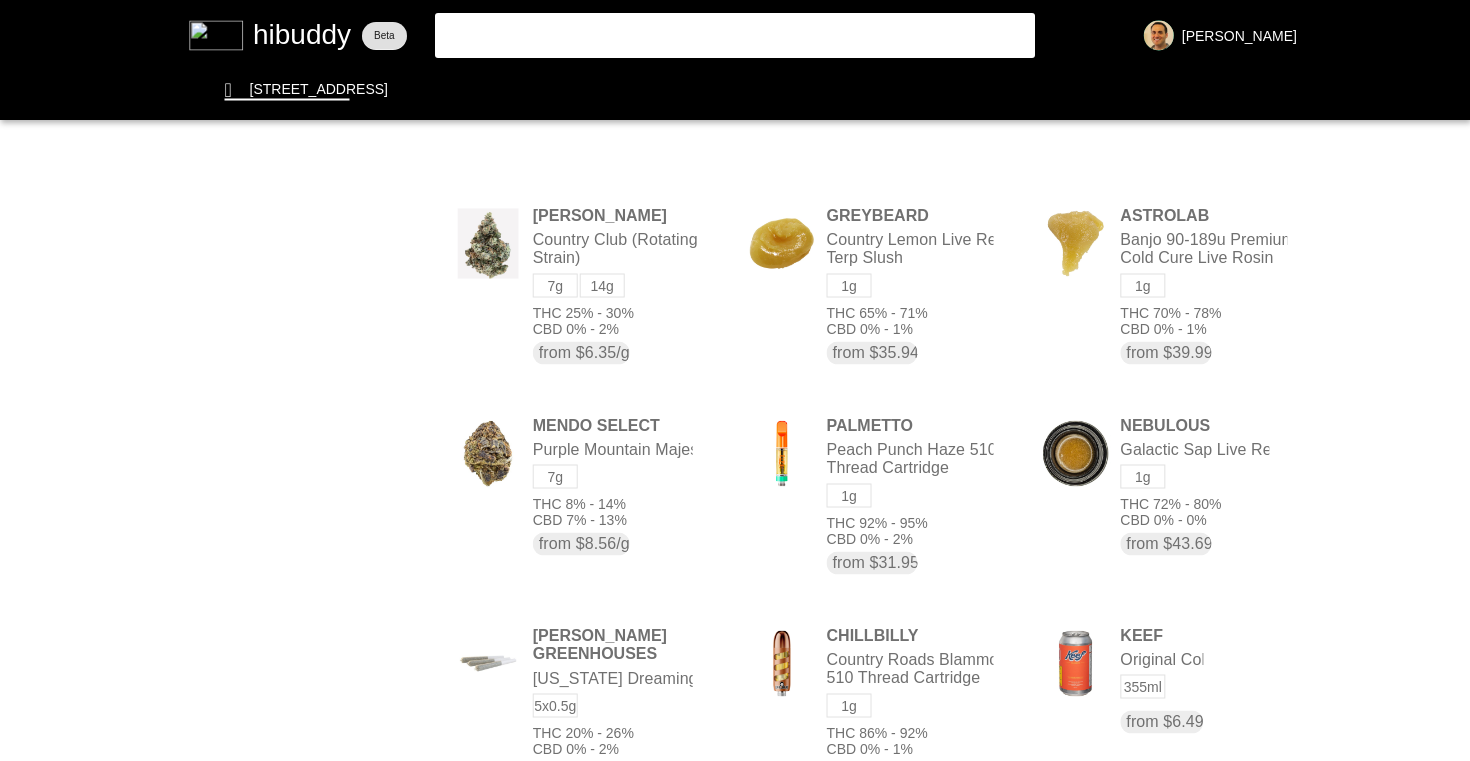 click at bounding box center (735, 380) 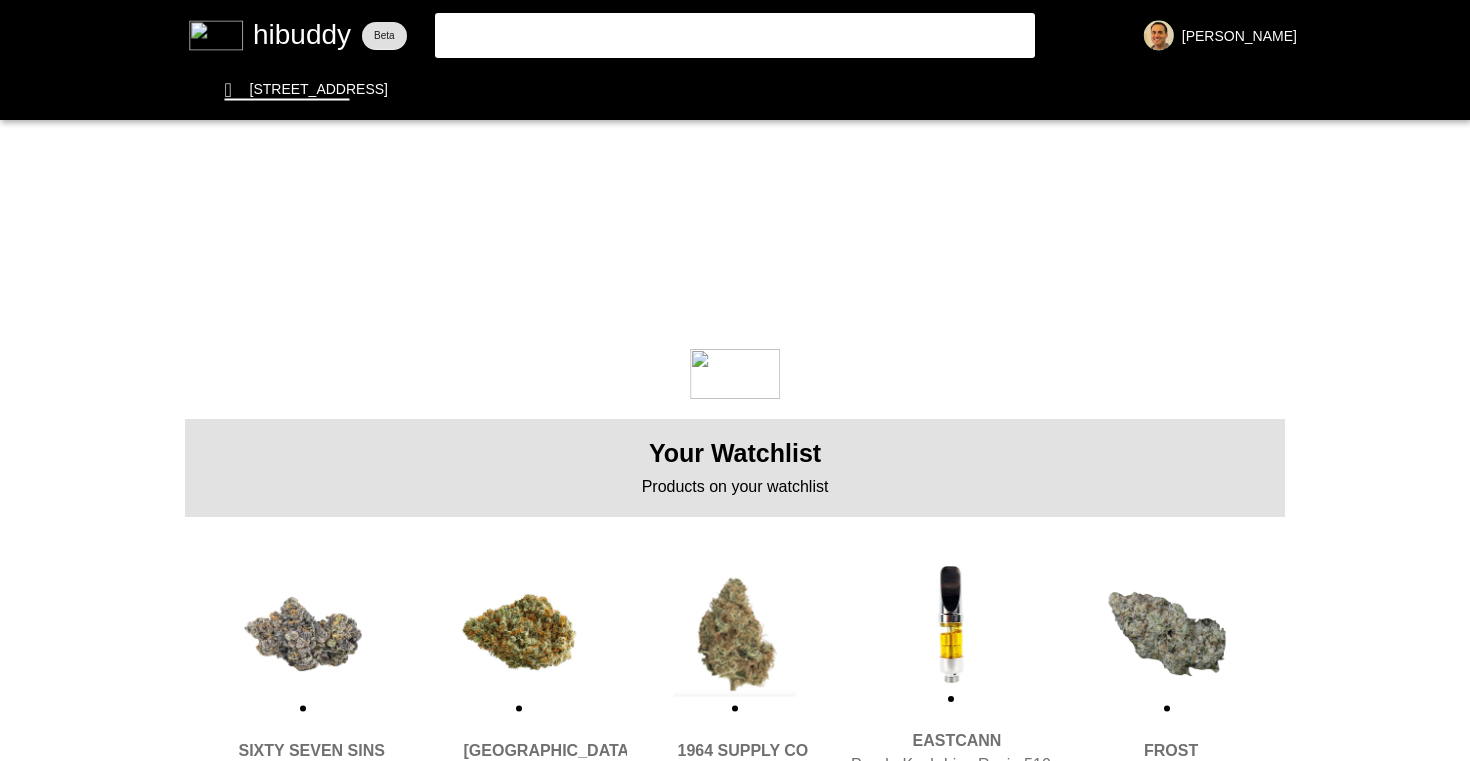 click at bounding box center (735, 380) 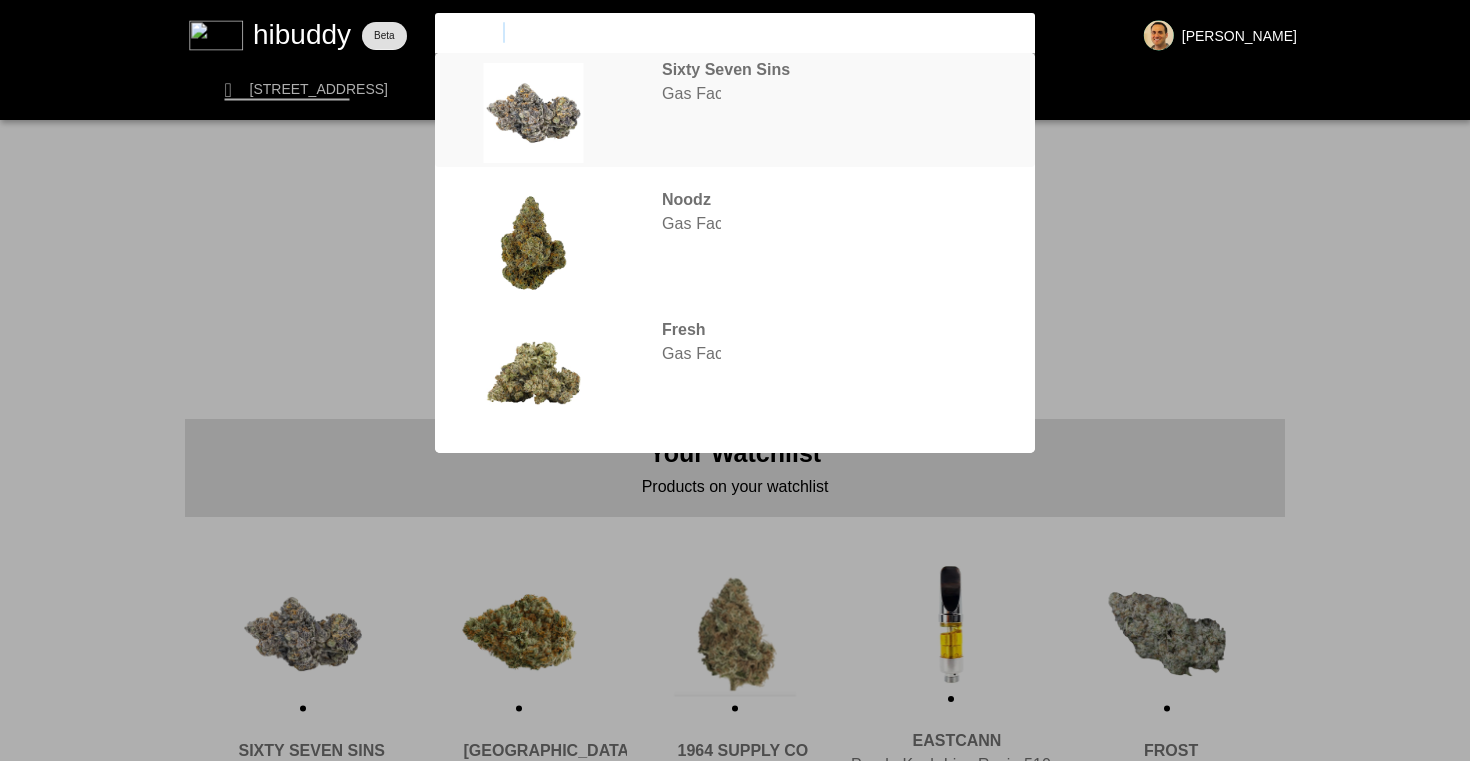 click at bounding box center (735, 380) 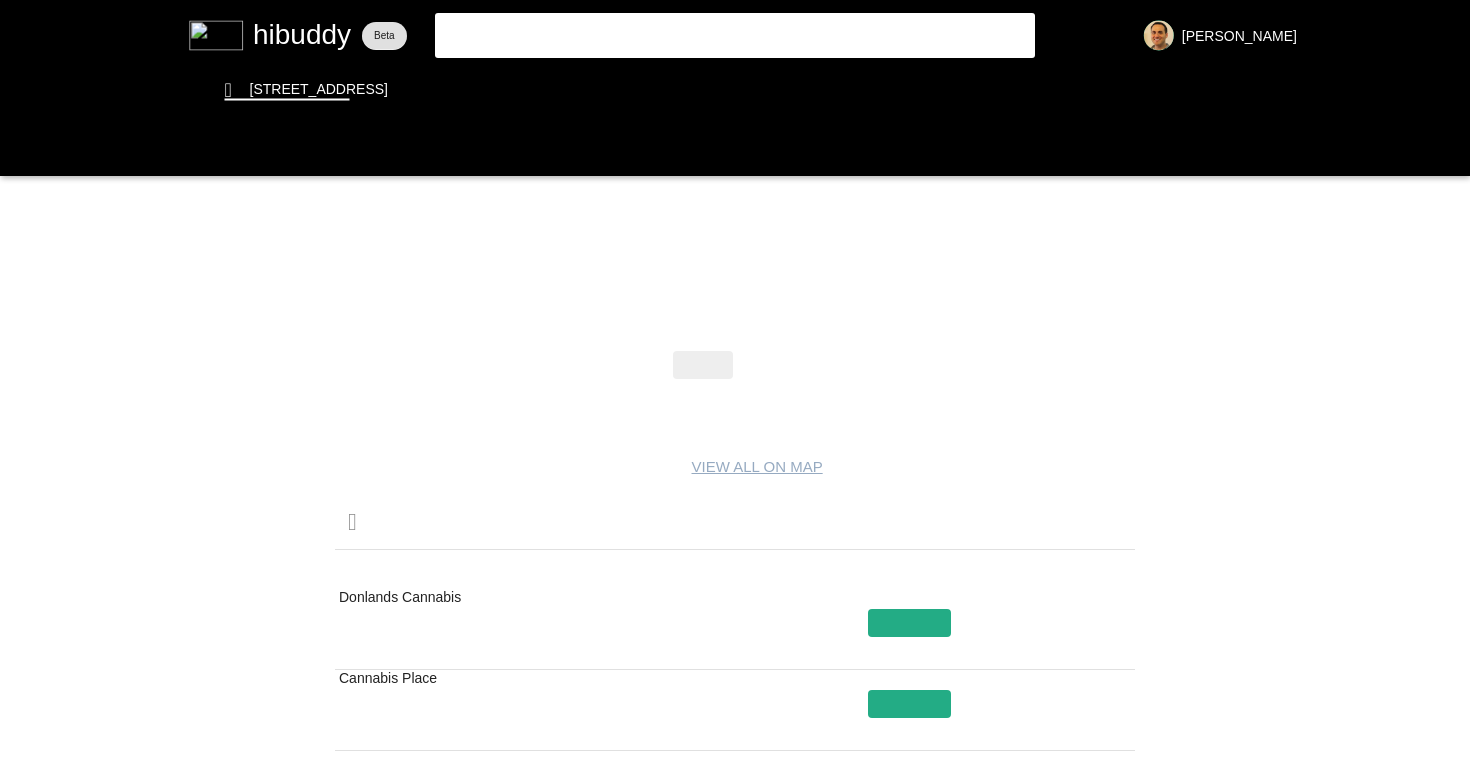 click at bounding box center (735, 380) 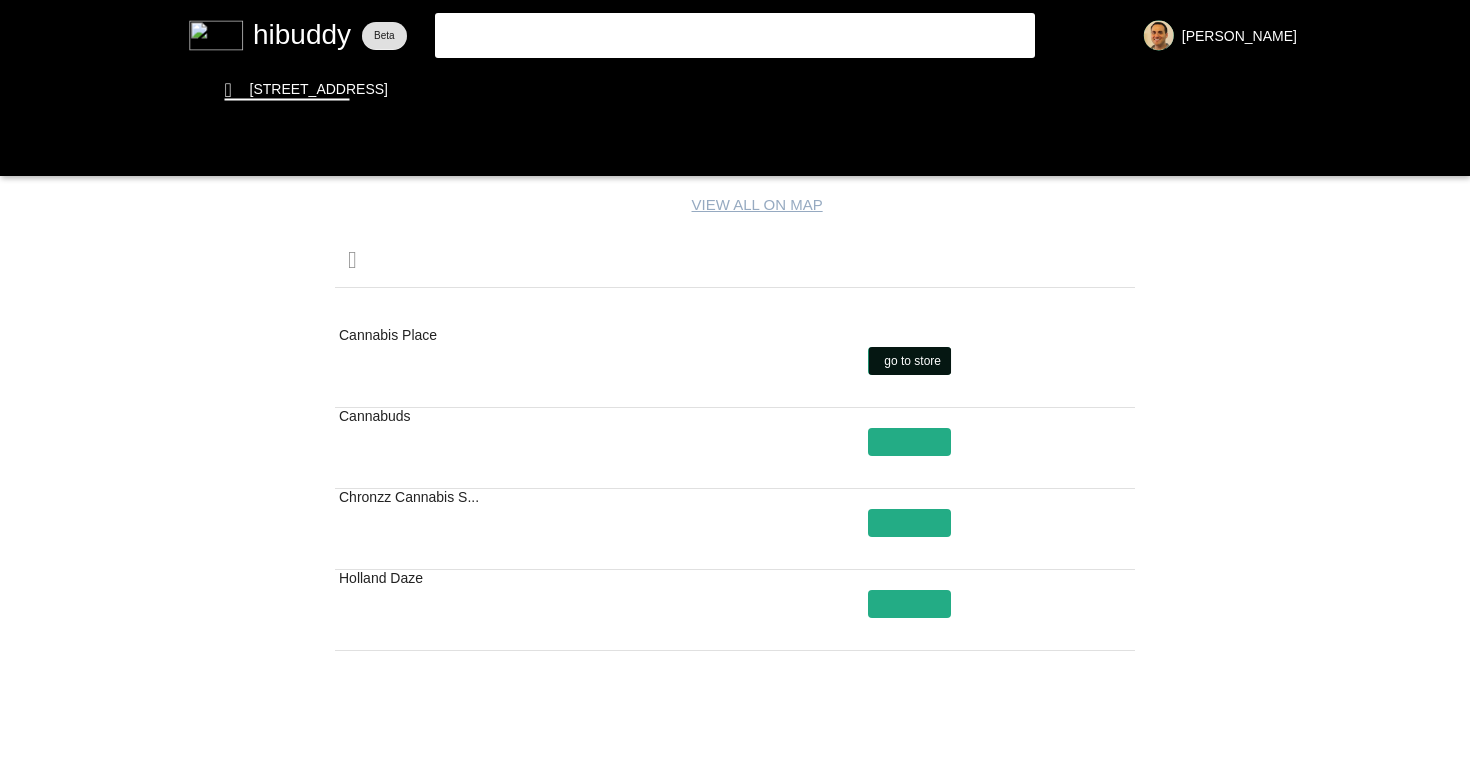 click at bounding box center (735, 380) 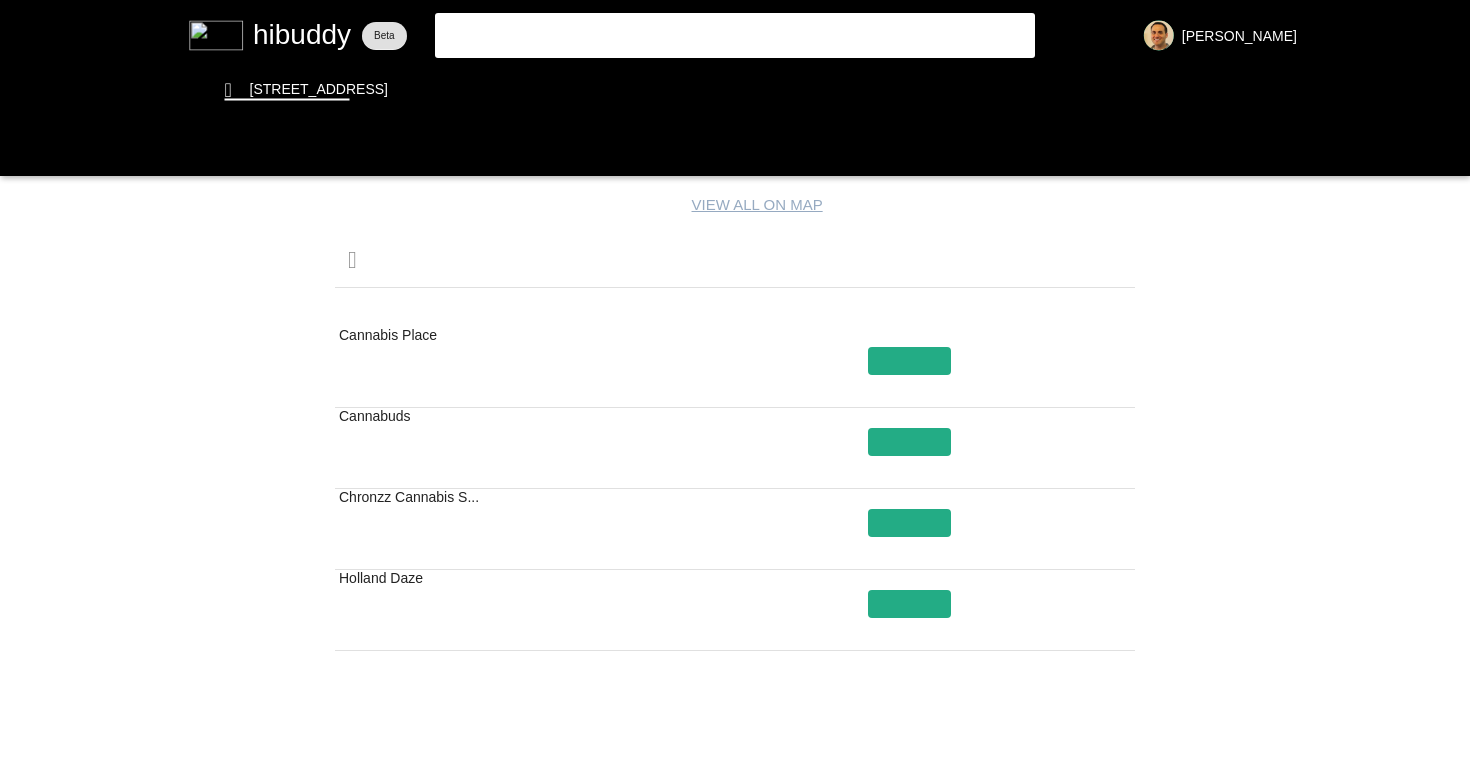 click at bounding box center [735, 380] 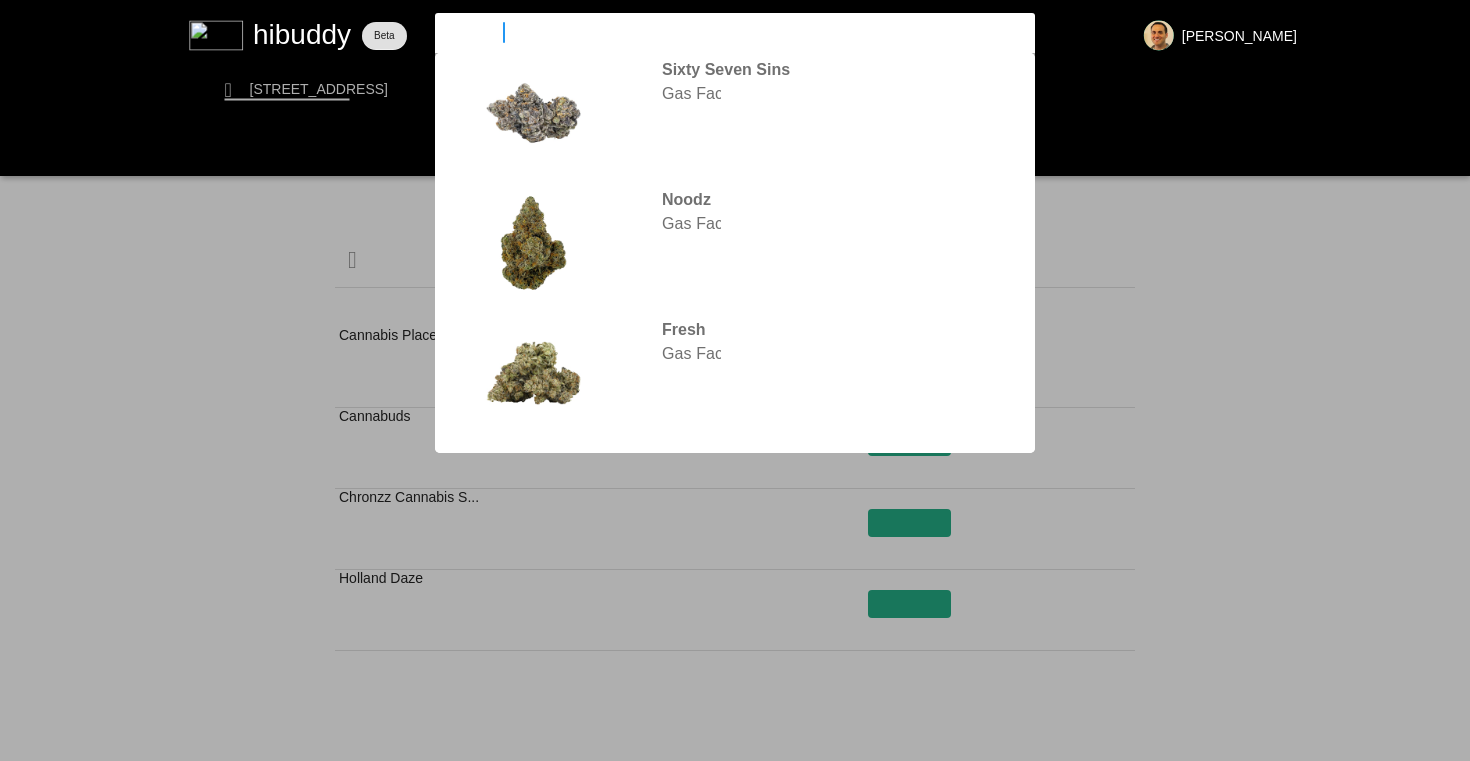 click on "gas face" at bounding box center (718, 32) 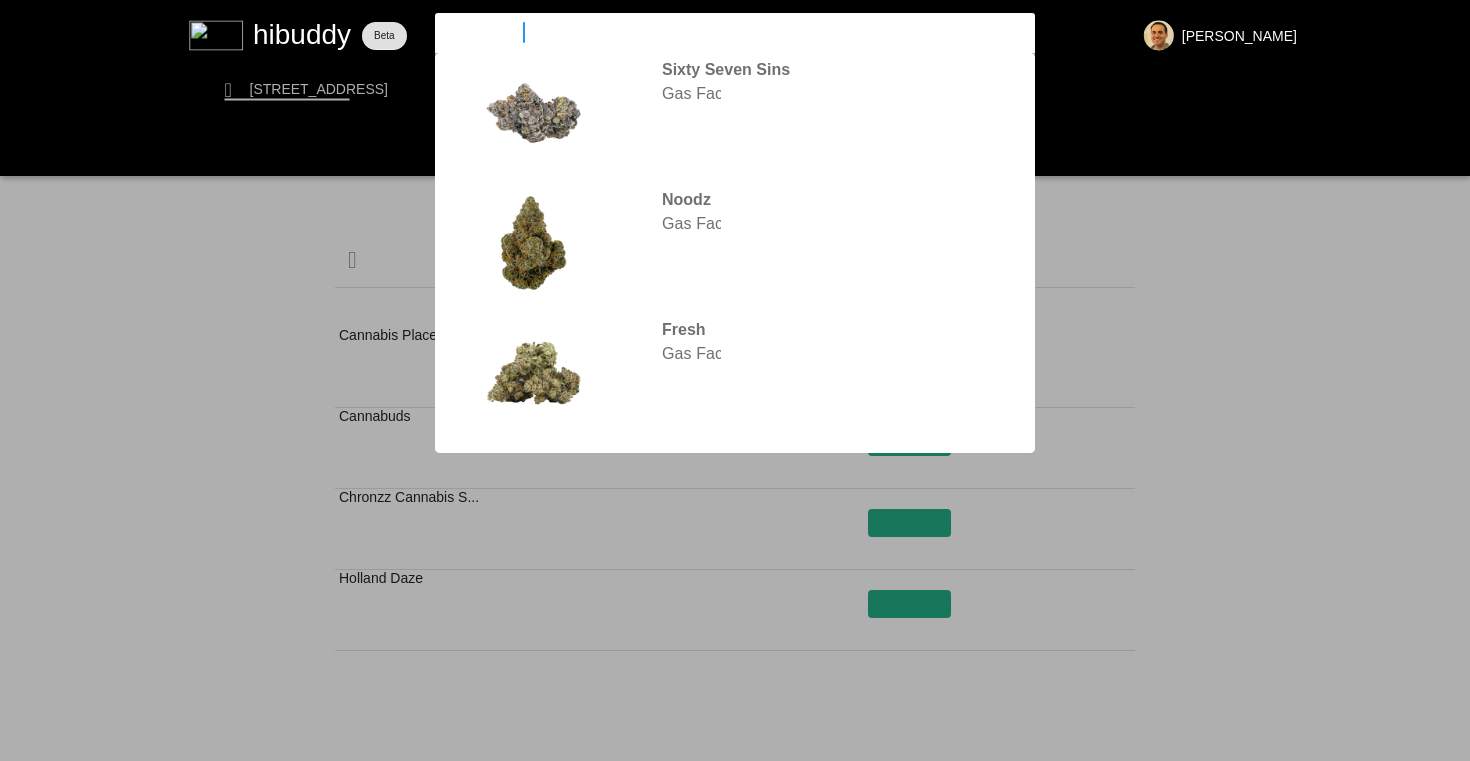 click on "gas facefro" at bounding box center (718, 32) 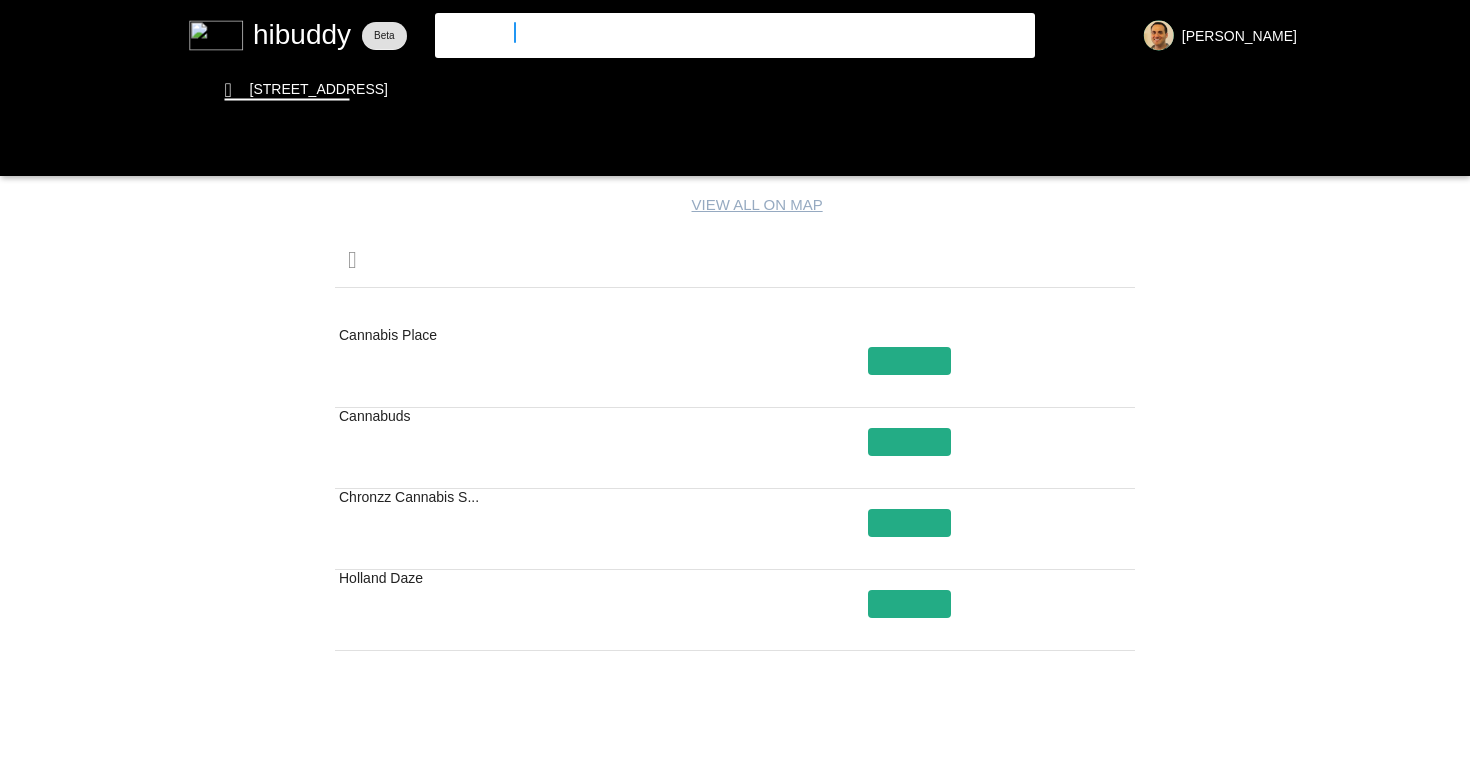 click on "gas facefro" at bounding box center [718, 32] 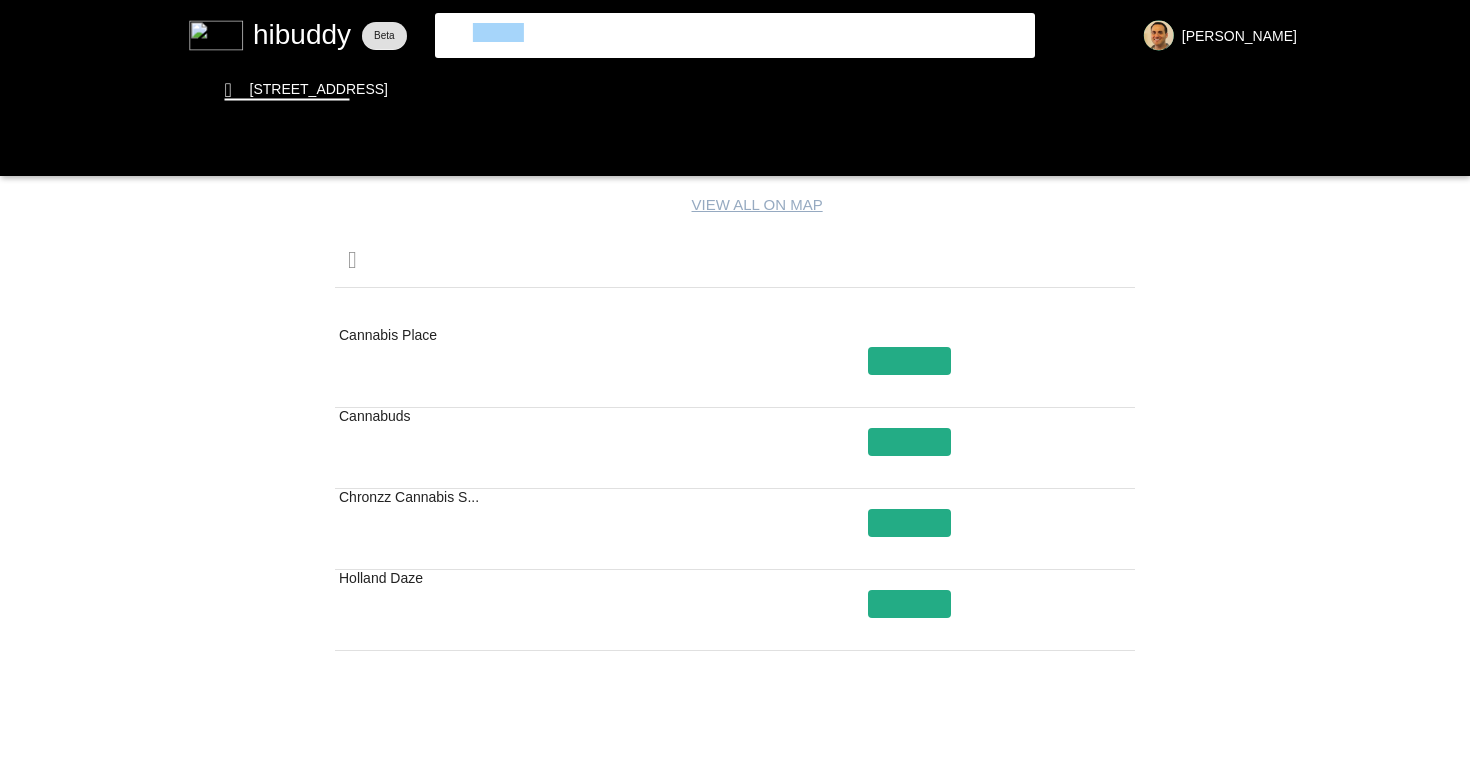click on "gas facefro" at bounding box center (718, 32) 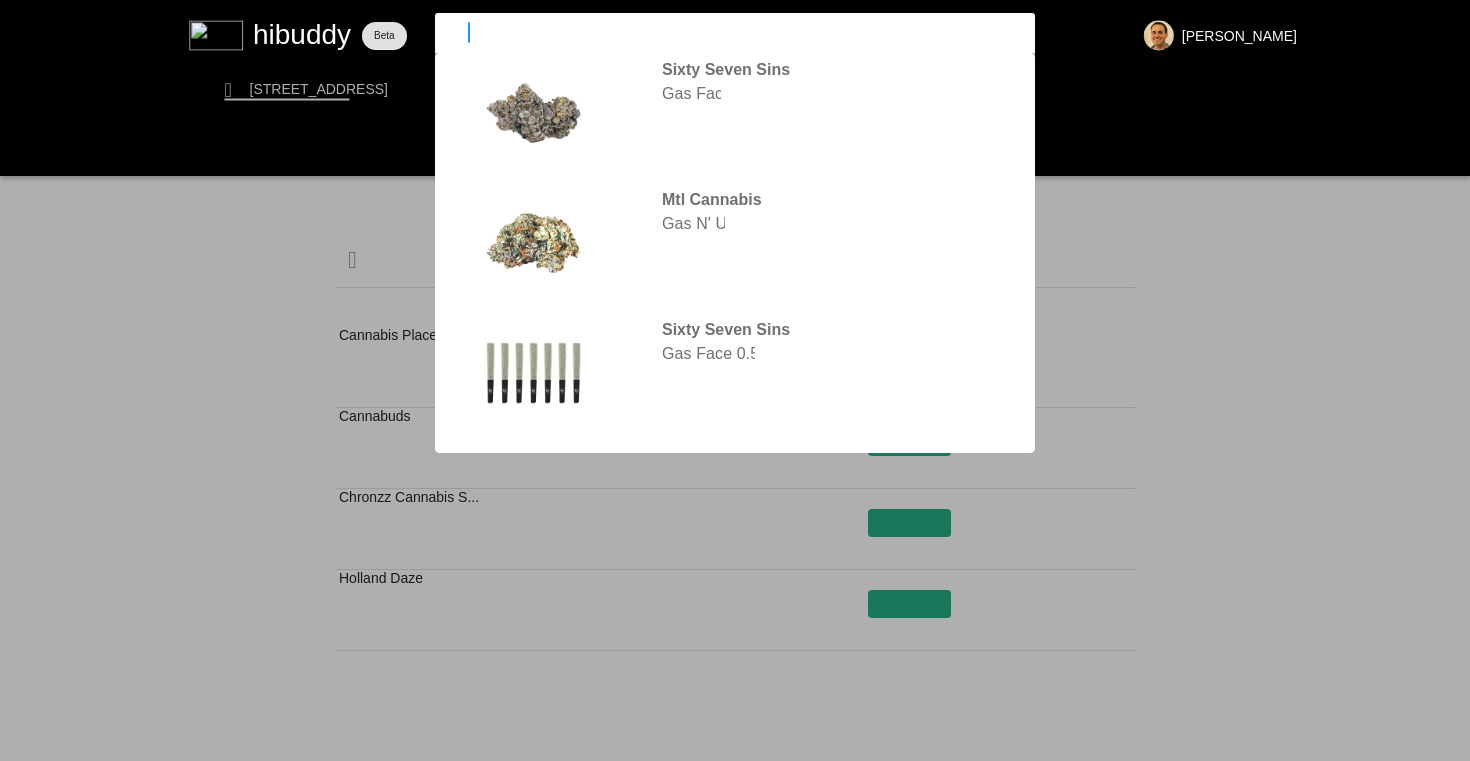 type on "g" 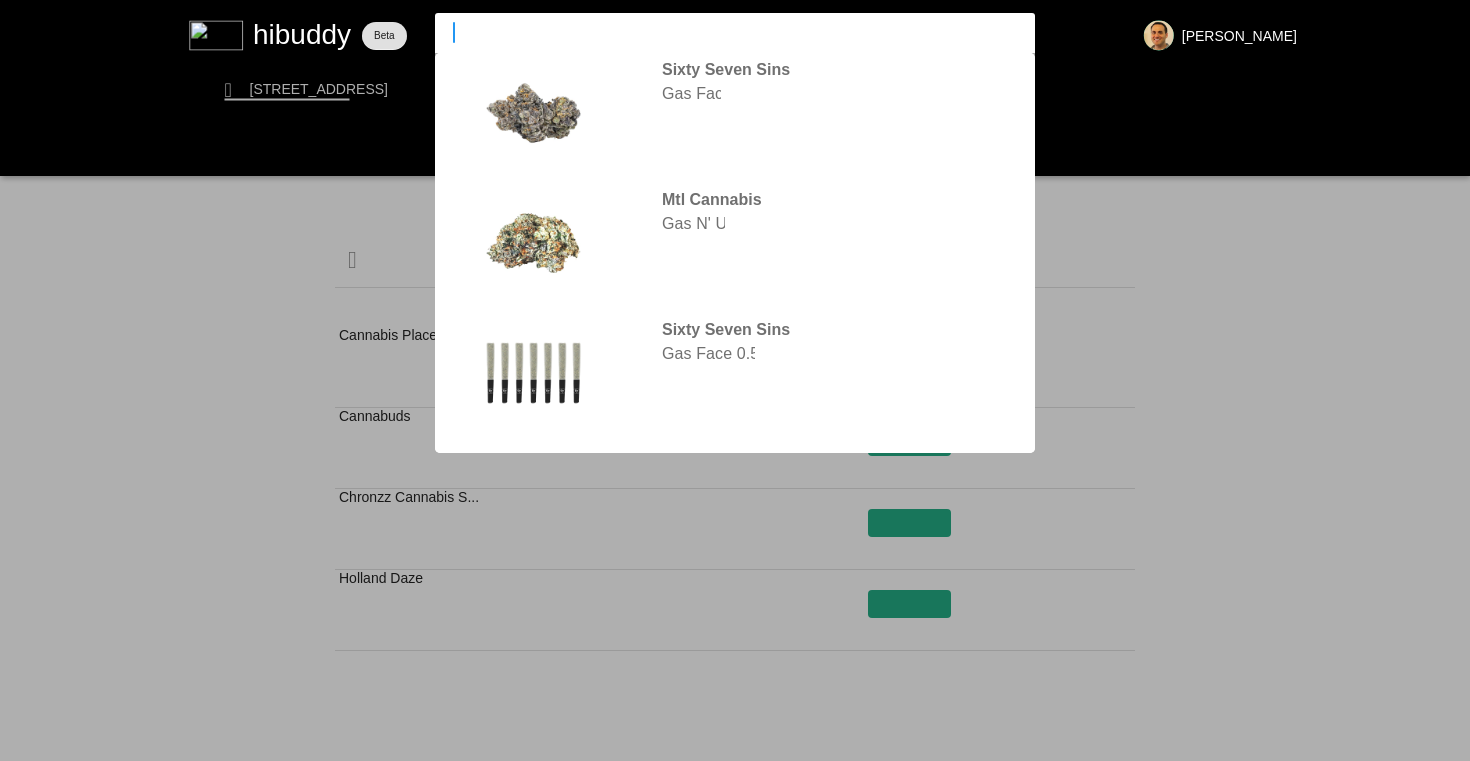 type on "frost" 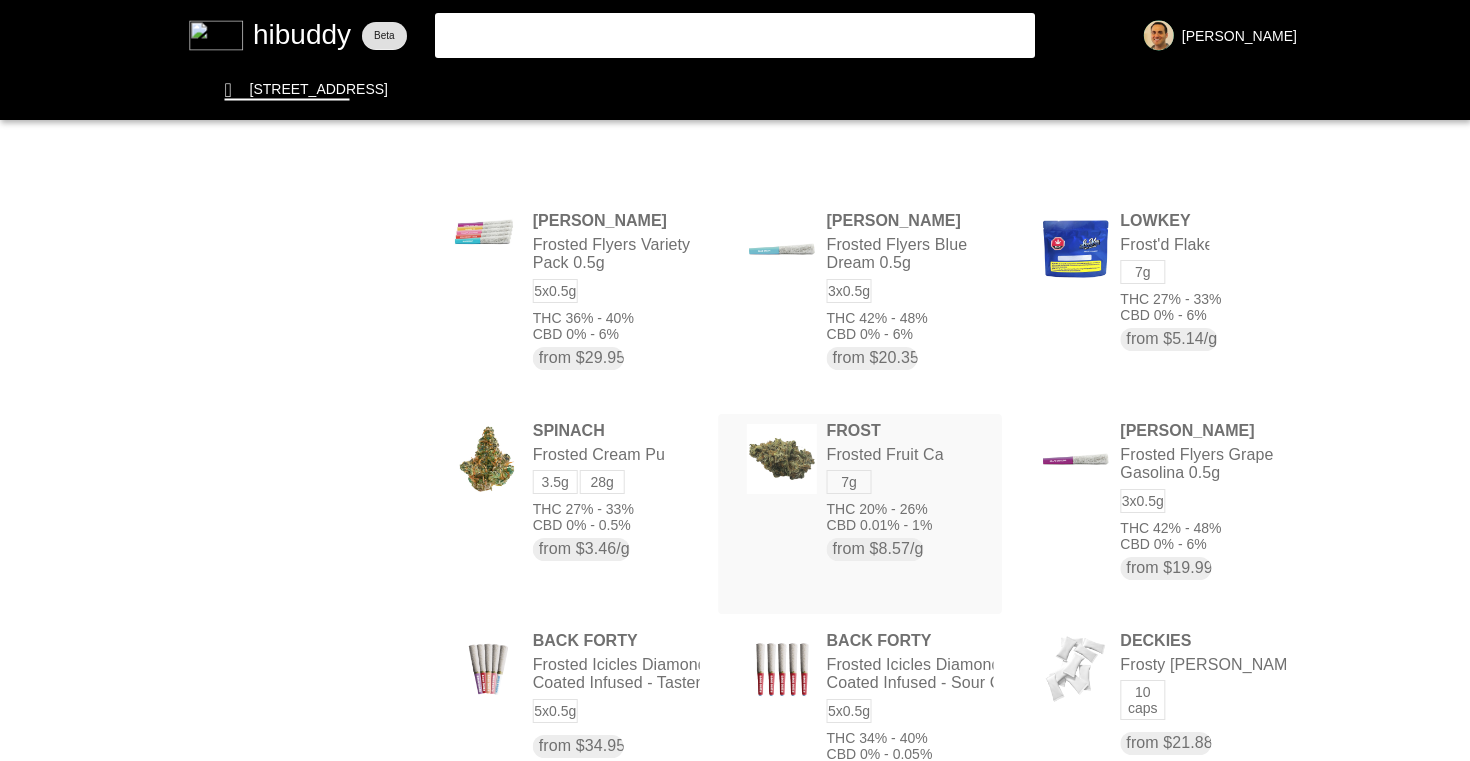 click at bounding box center [735, 380] 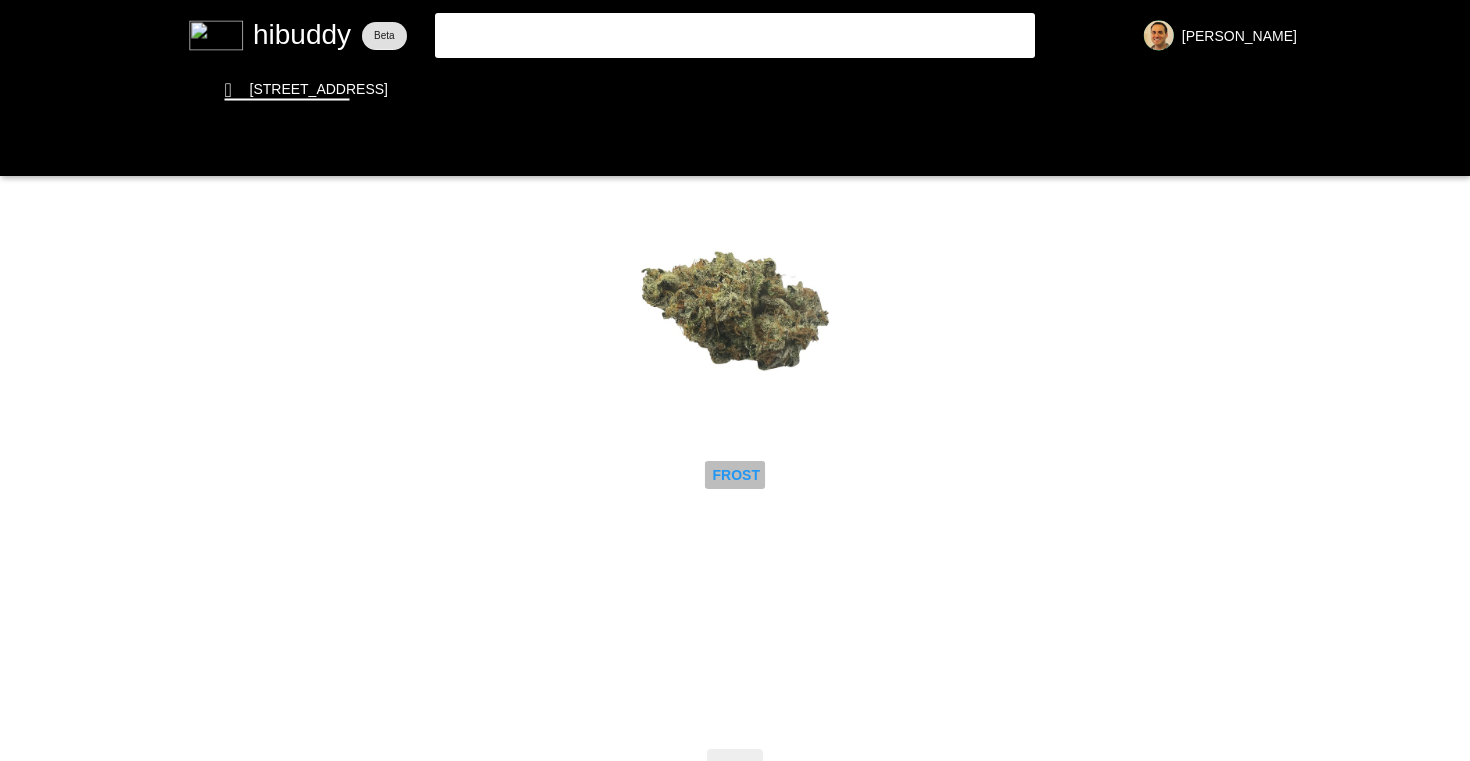 click at bounding box center [735, 380] 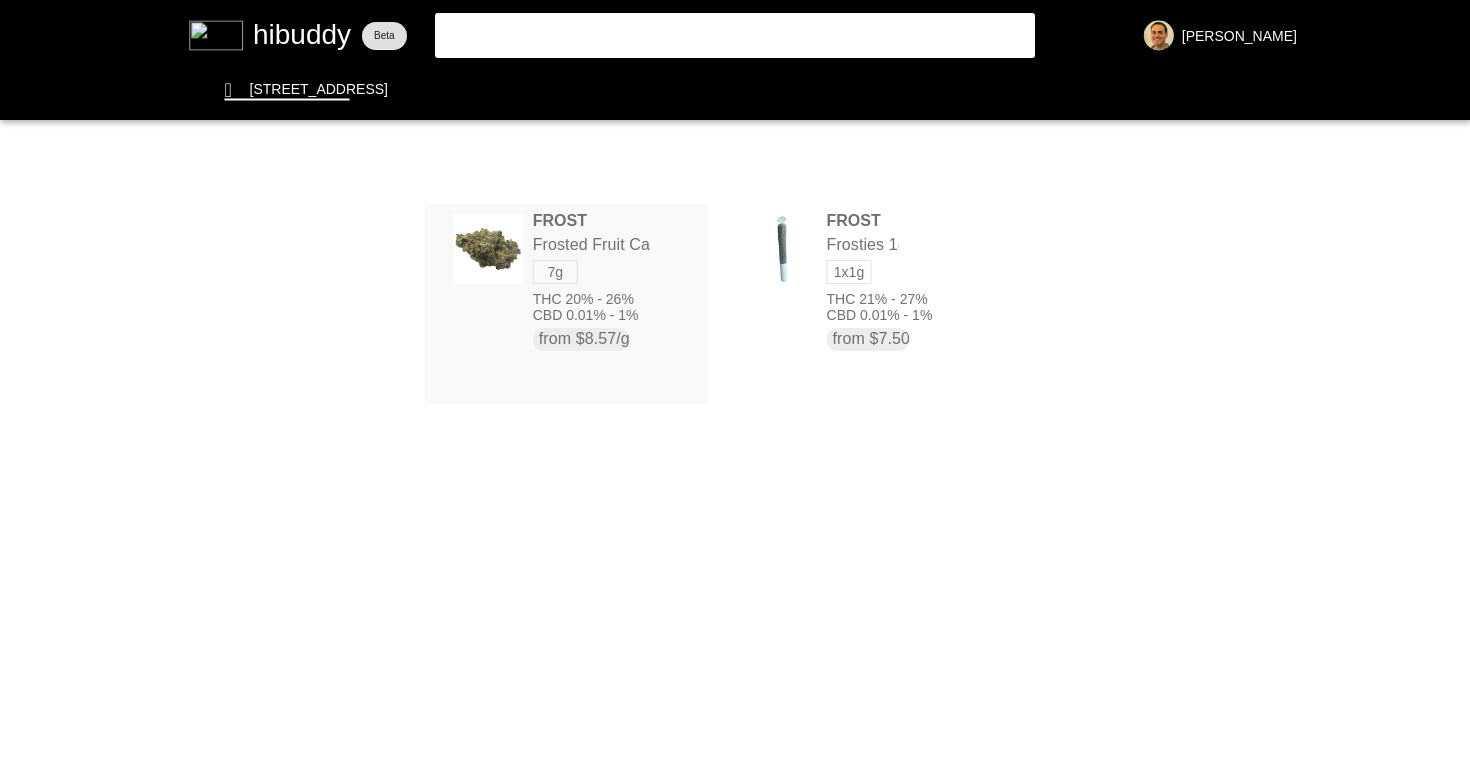 click at bounding box center (735, 380) 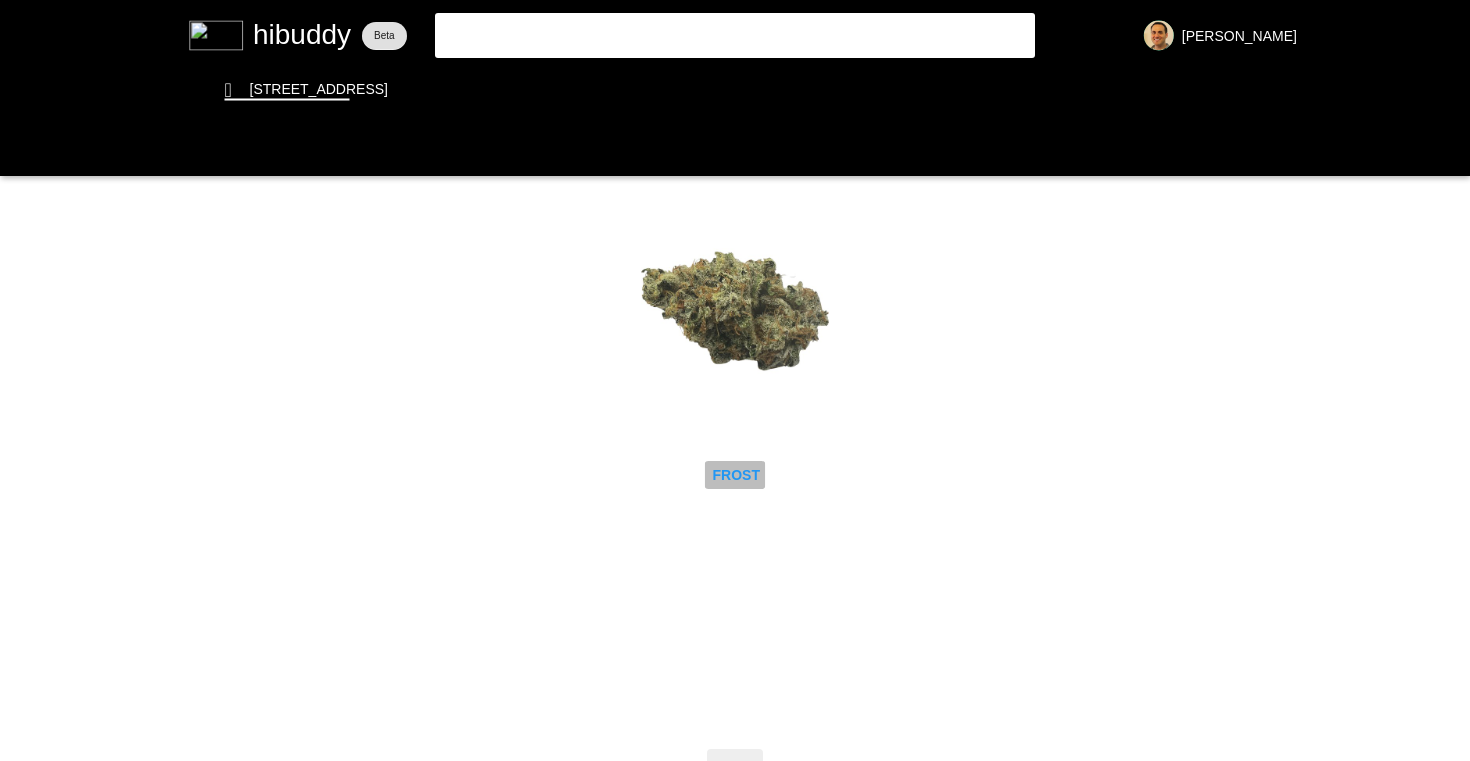 click at bounding box center (735, 380) 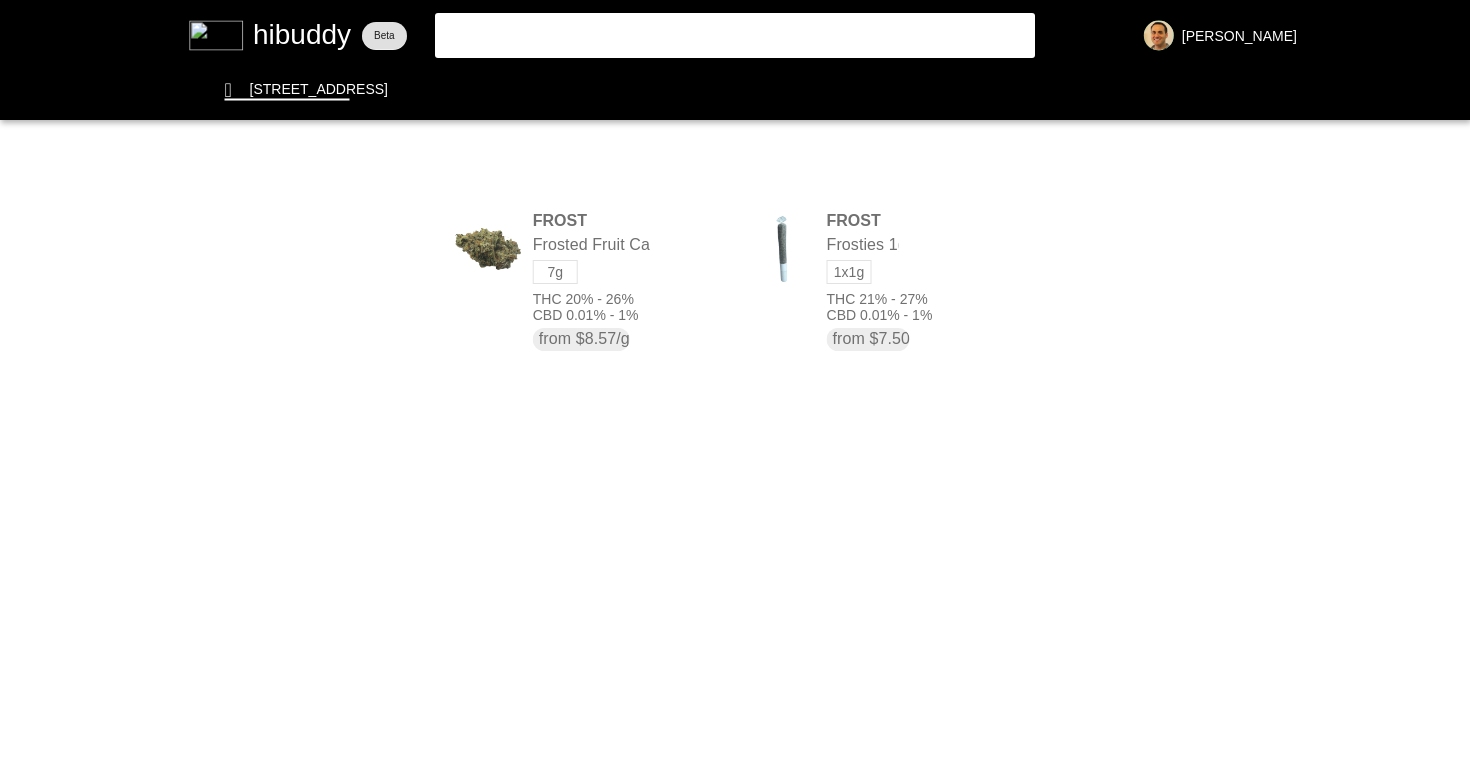 click at bounding box center [735, 380] 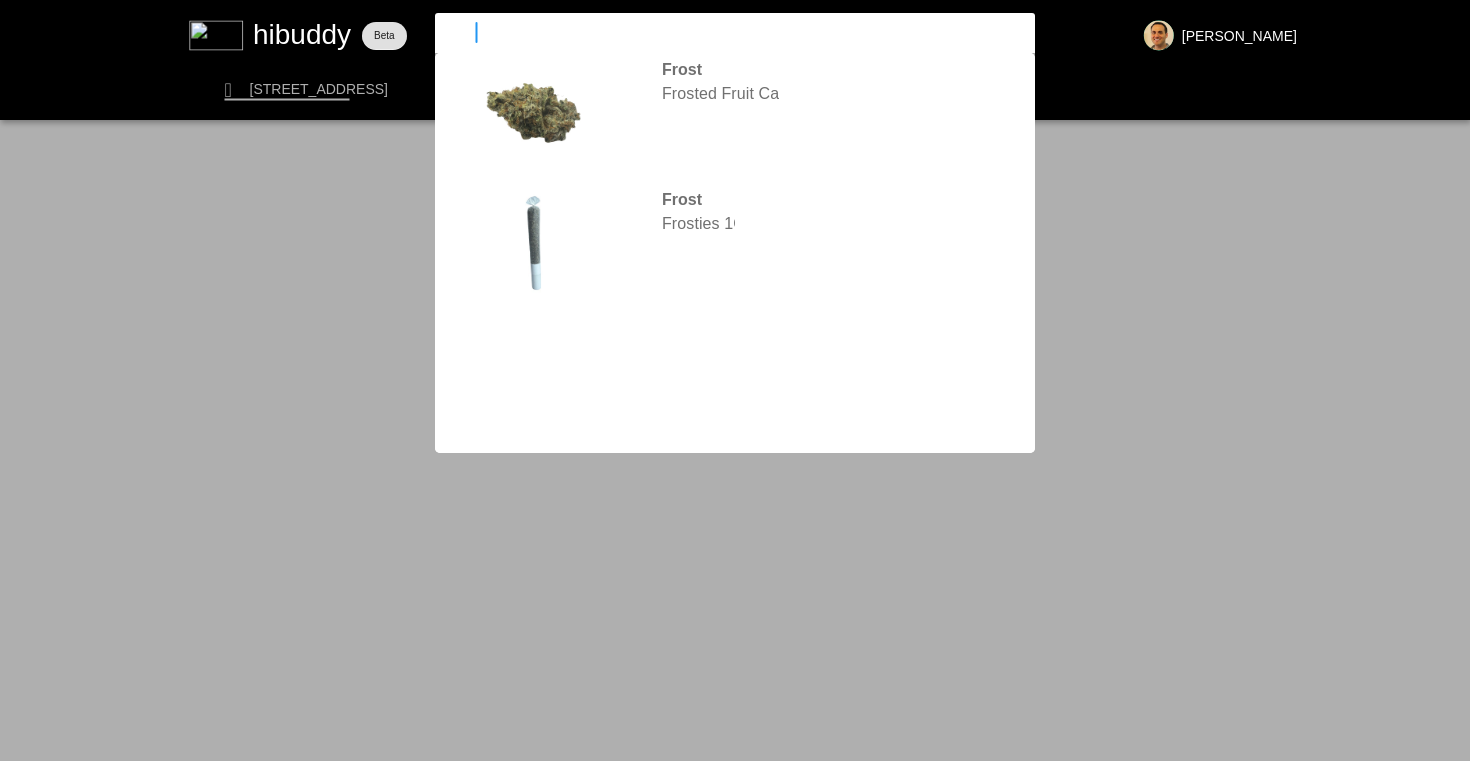 click on "frost" at bounding box center [718, 32] 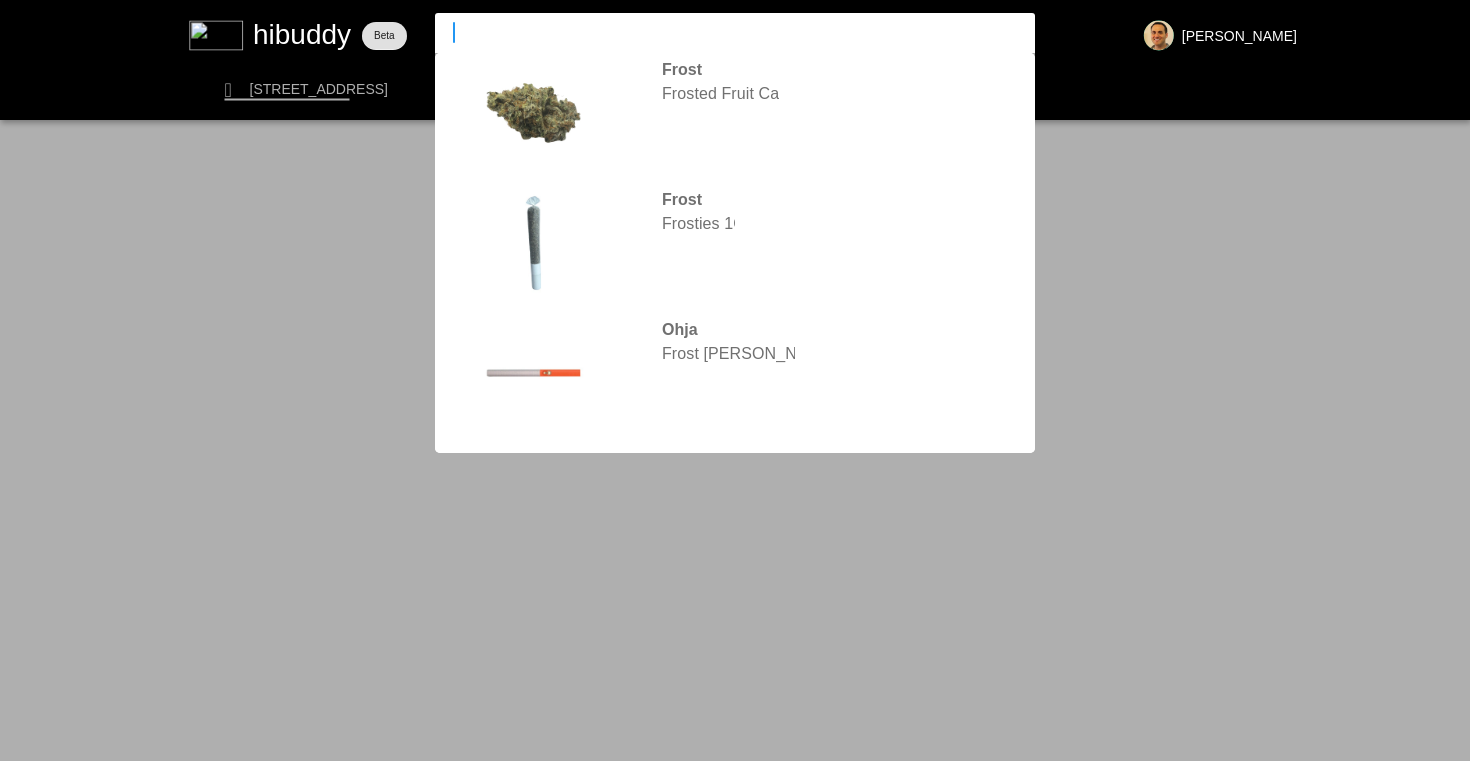 type on "f" 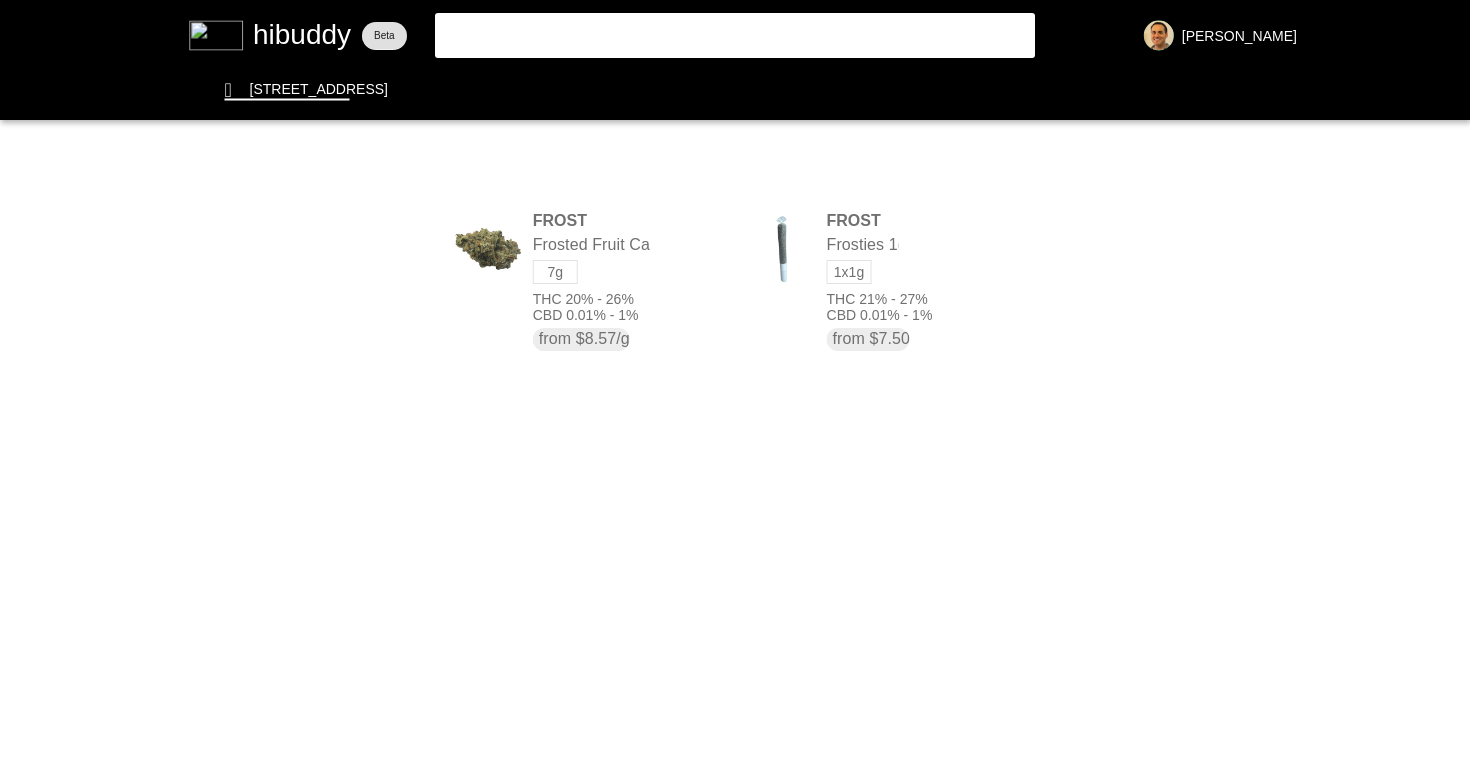 click at bounding box center (735, 380) 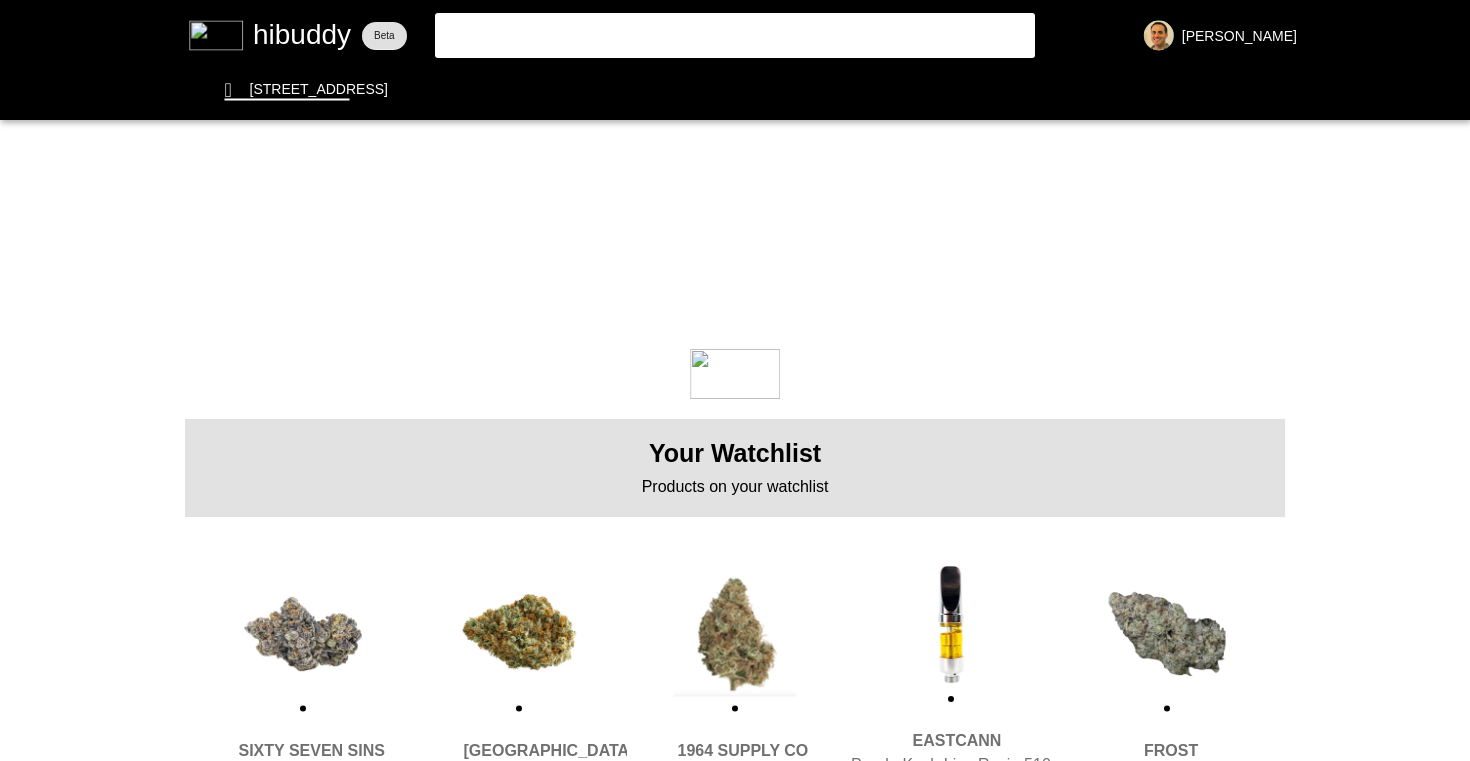 click at bounding box center (735, 380) 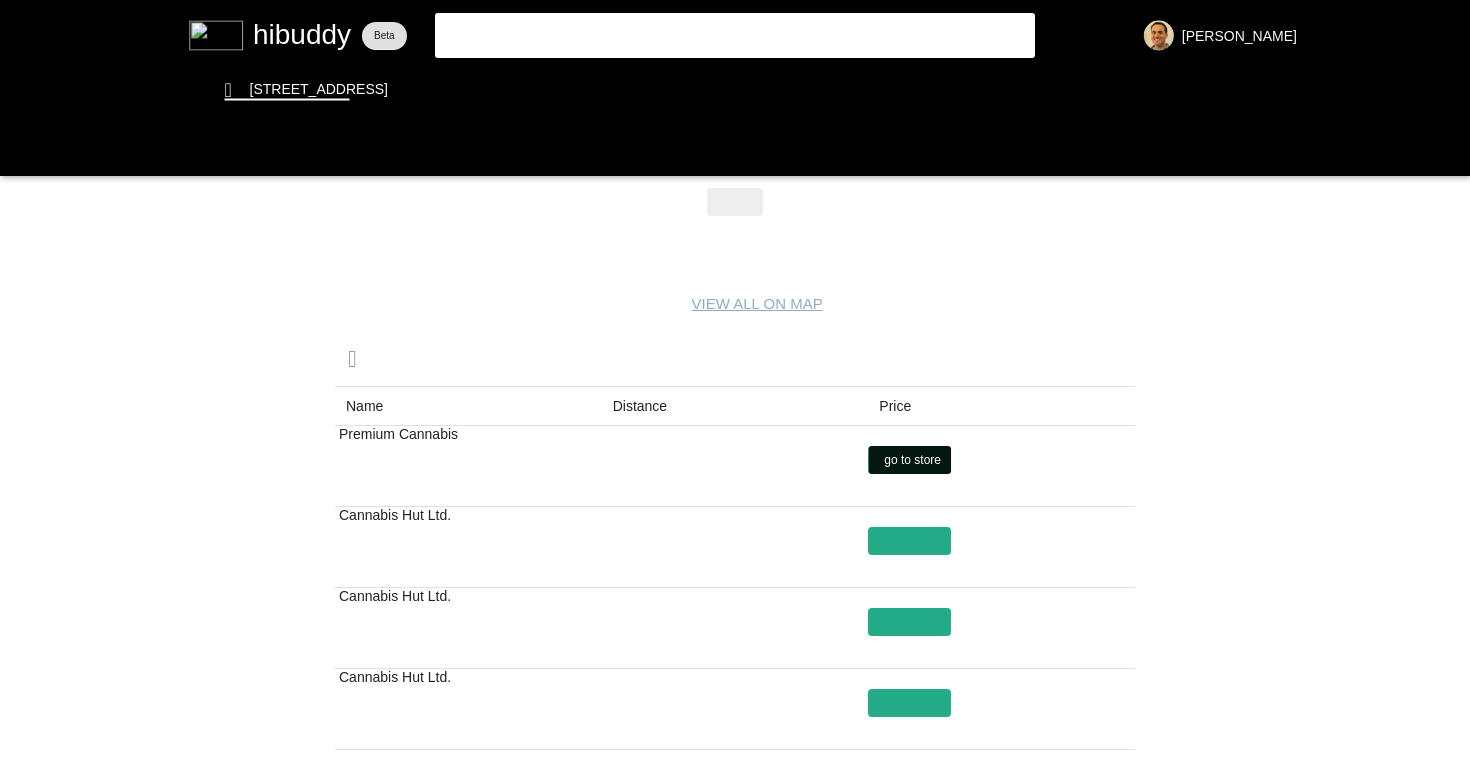 click at bounding box center [735, 380] 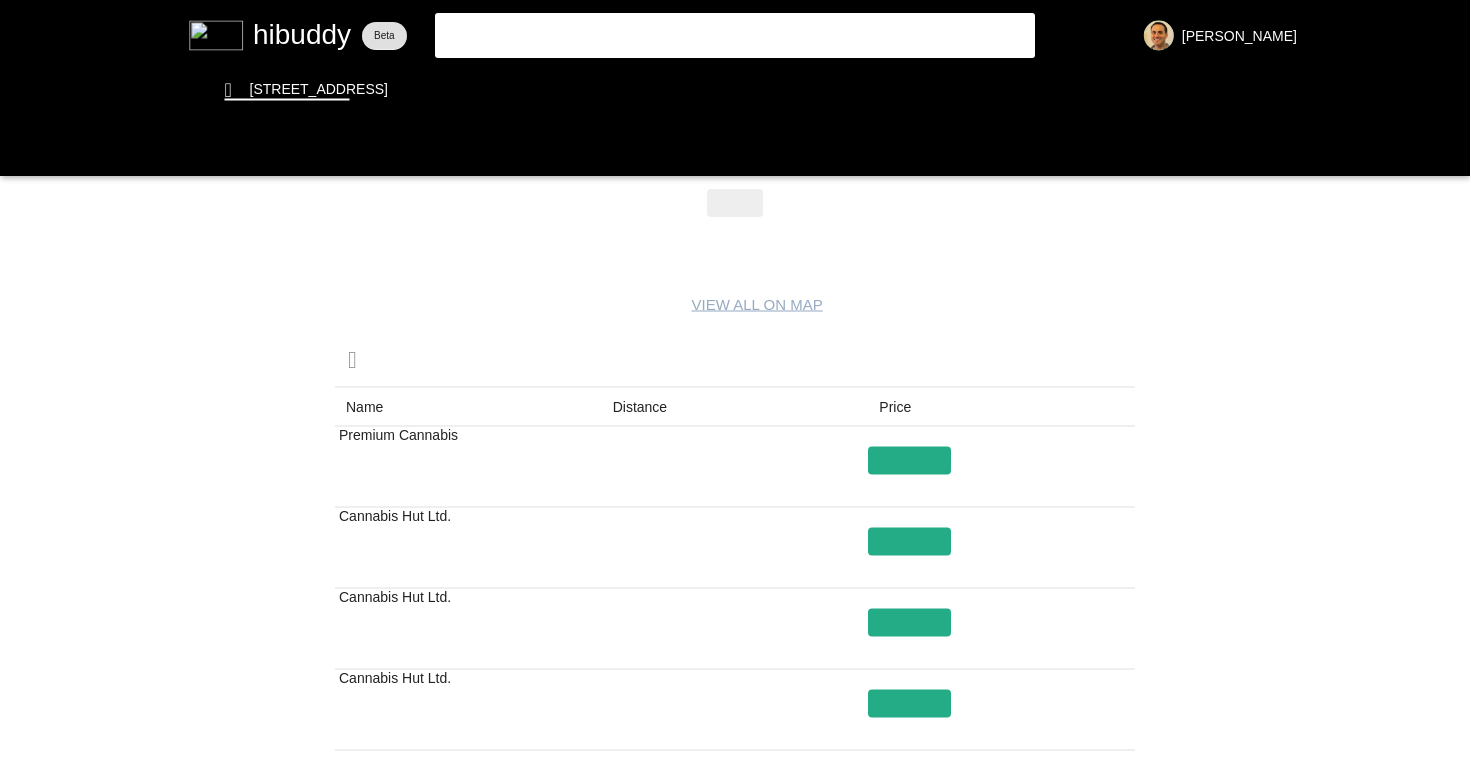 click at bounding box center [735, 380] 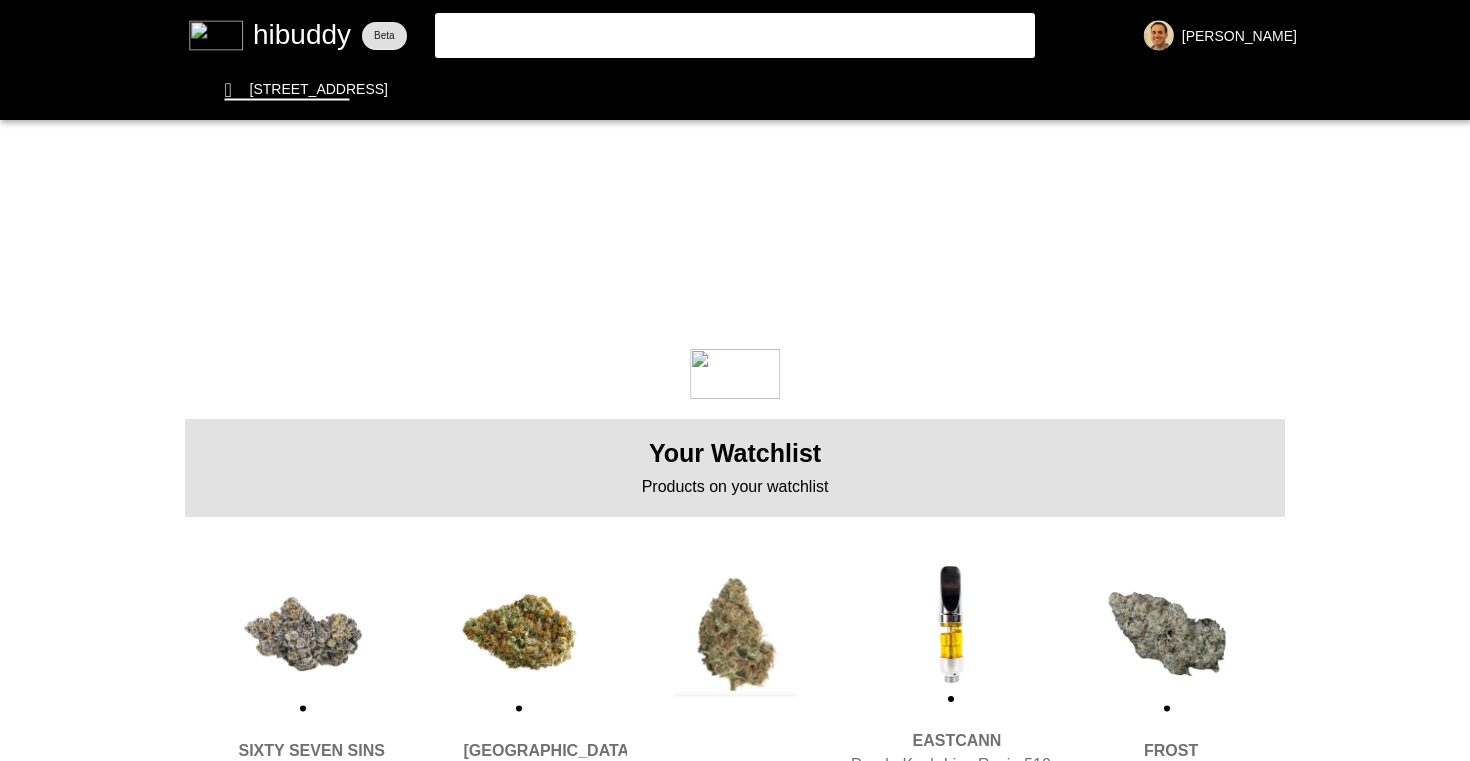 click at bounding box center (735, 380) 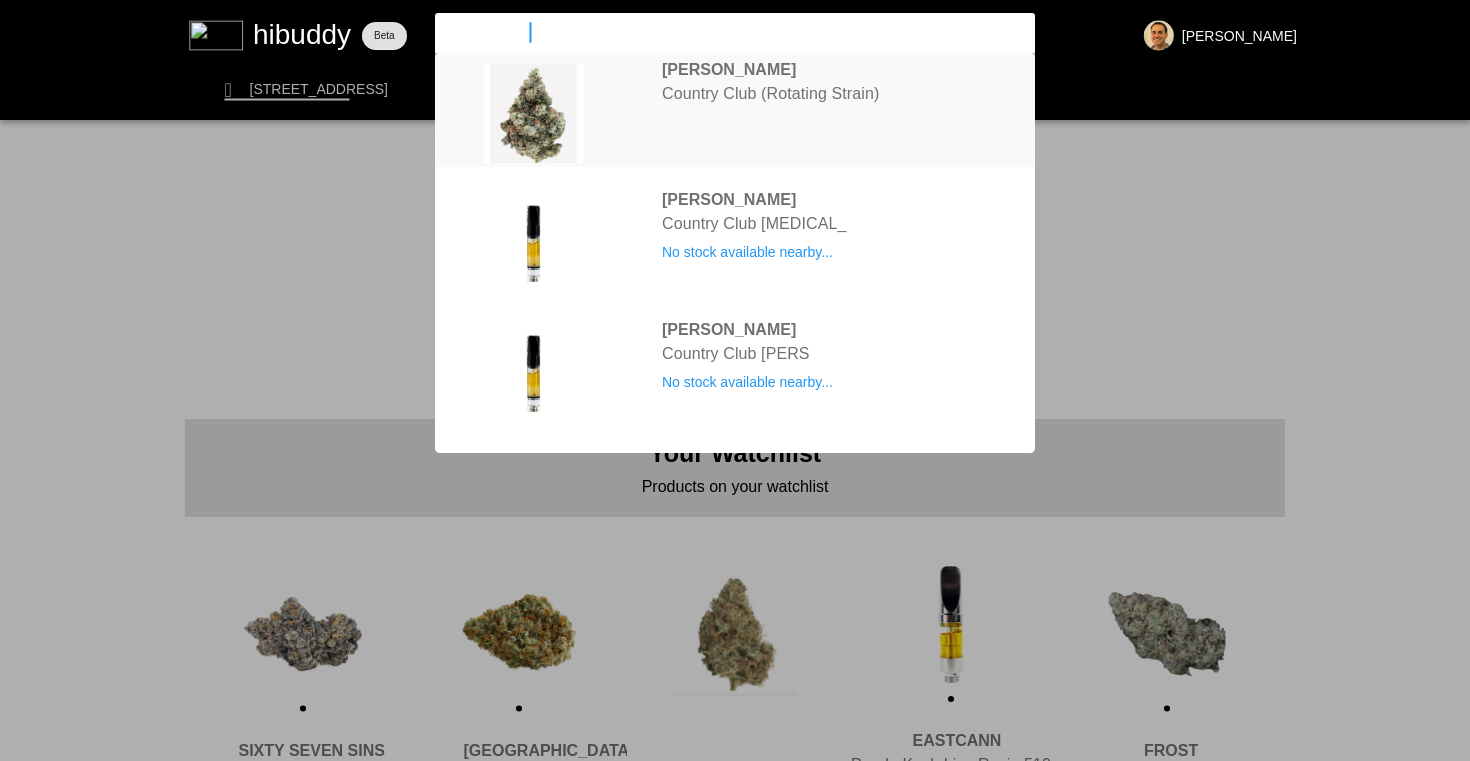 type on "country club" 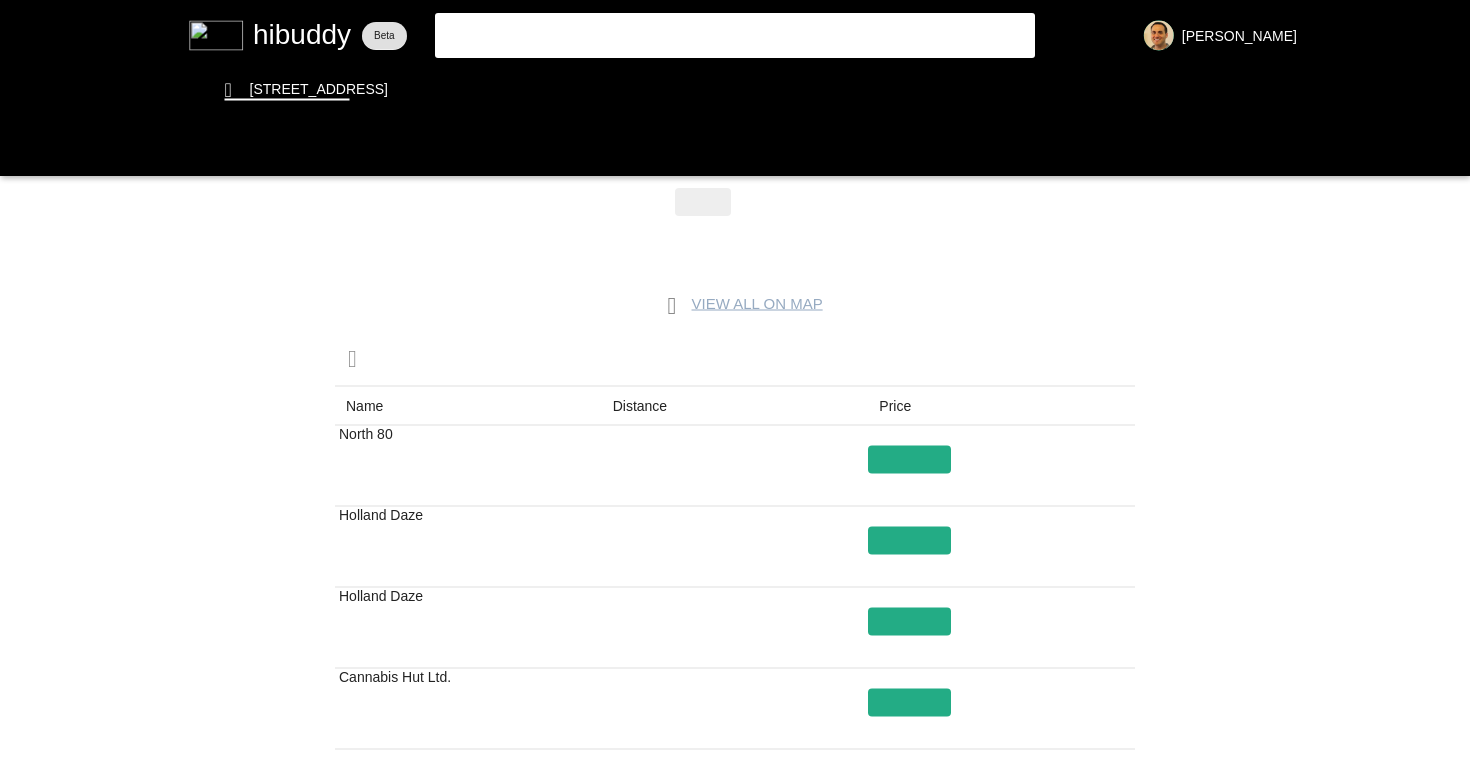 click at bounding box center (735, 380) 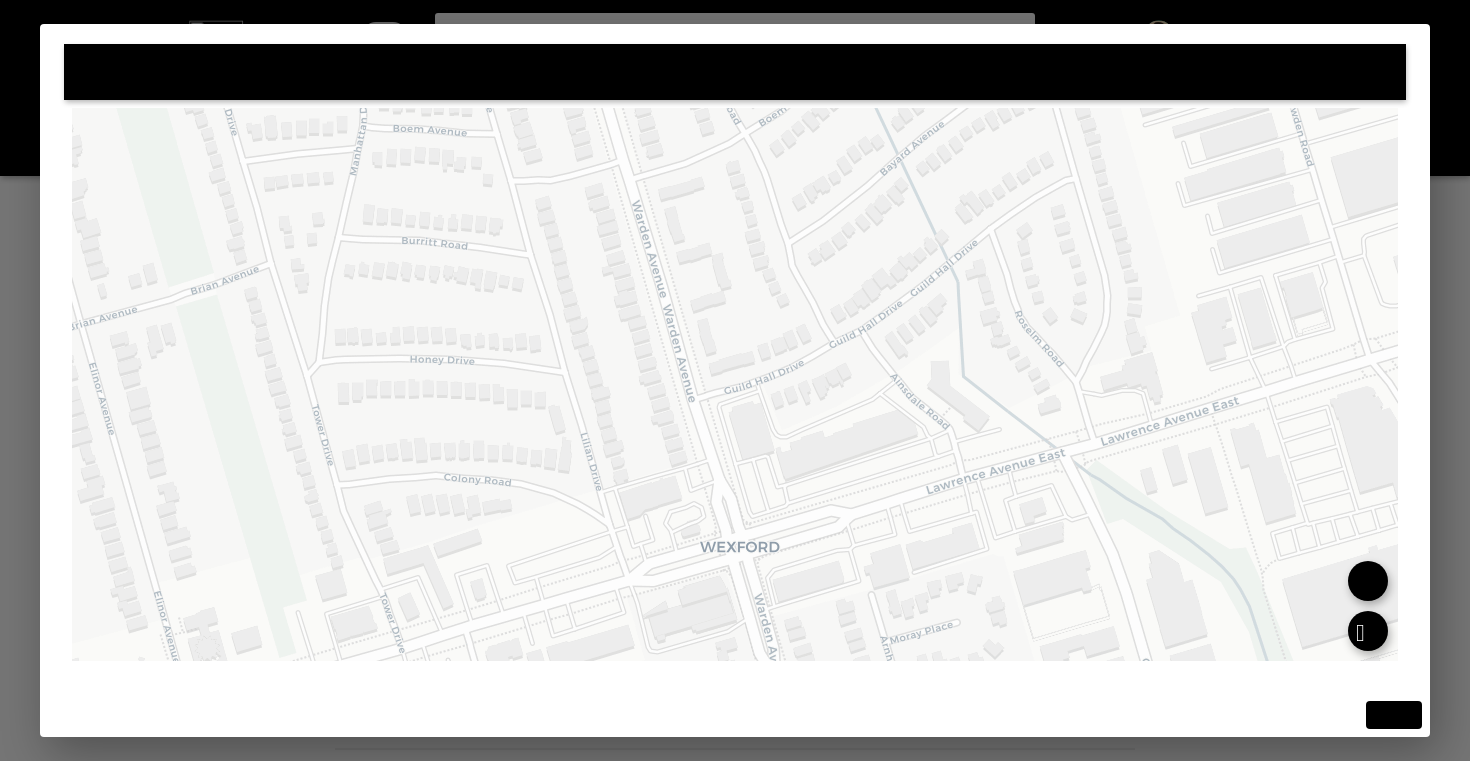 click at bounding box center [735, 380] 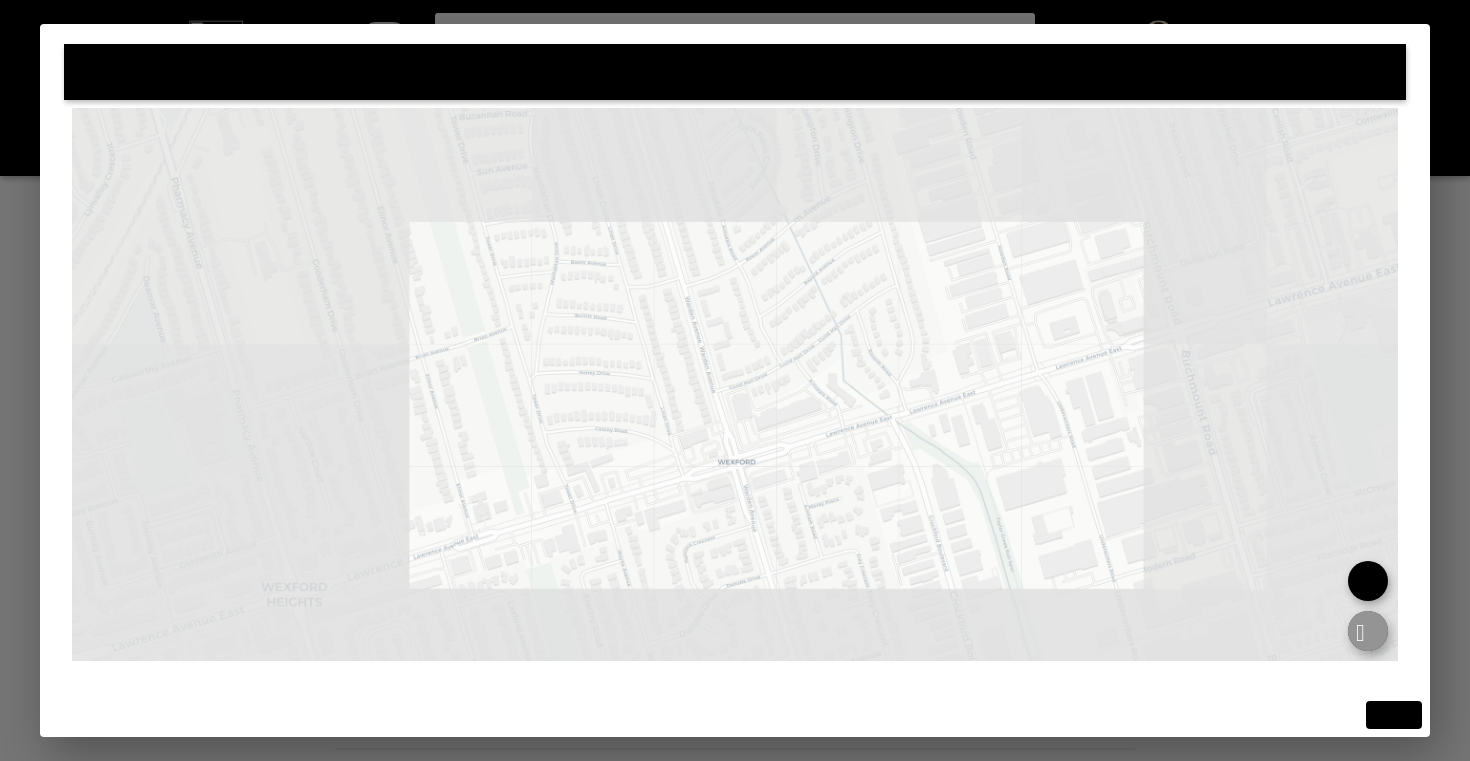 click at bounding box center (735, 380) 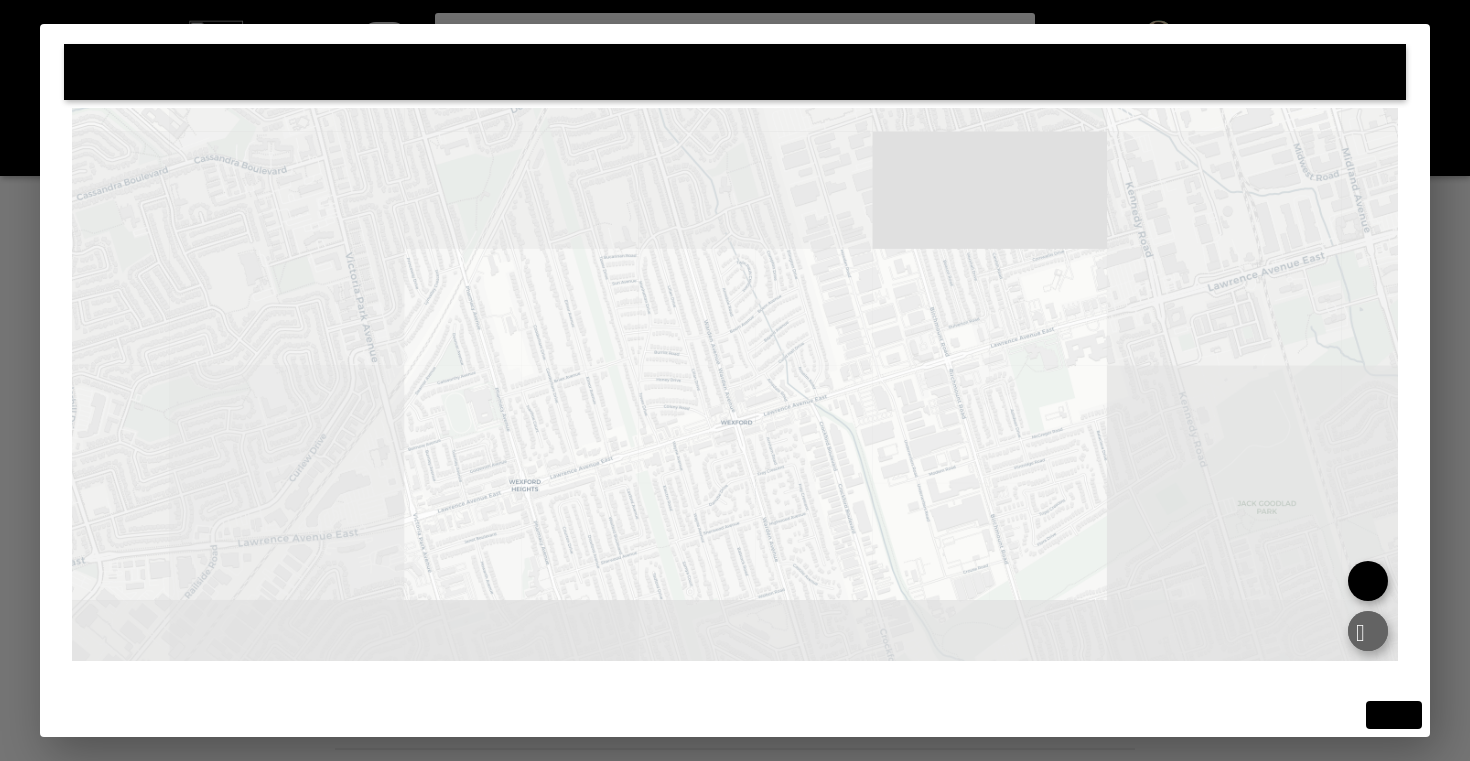click at bounding box center (735, 380) 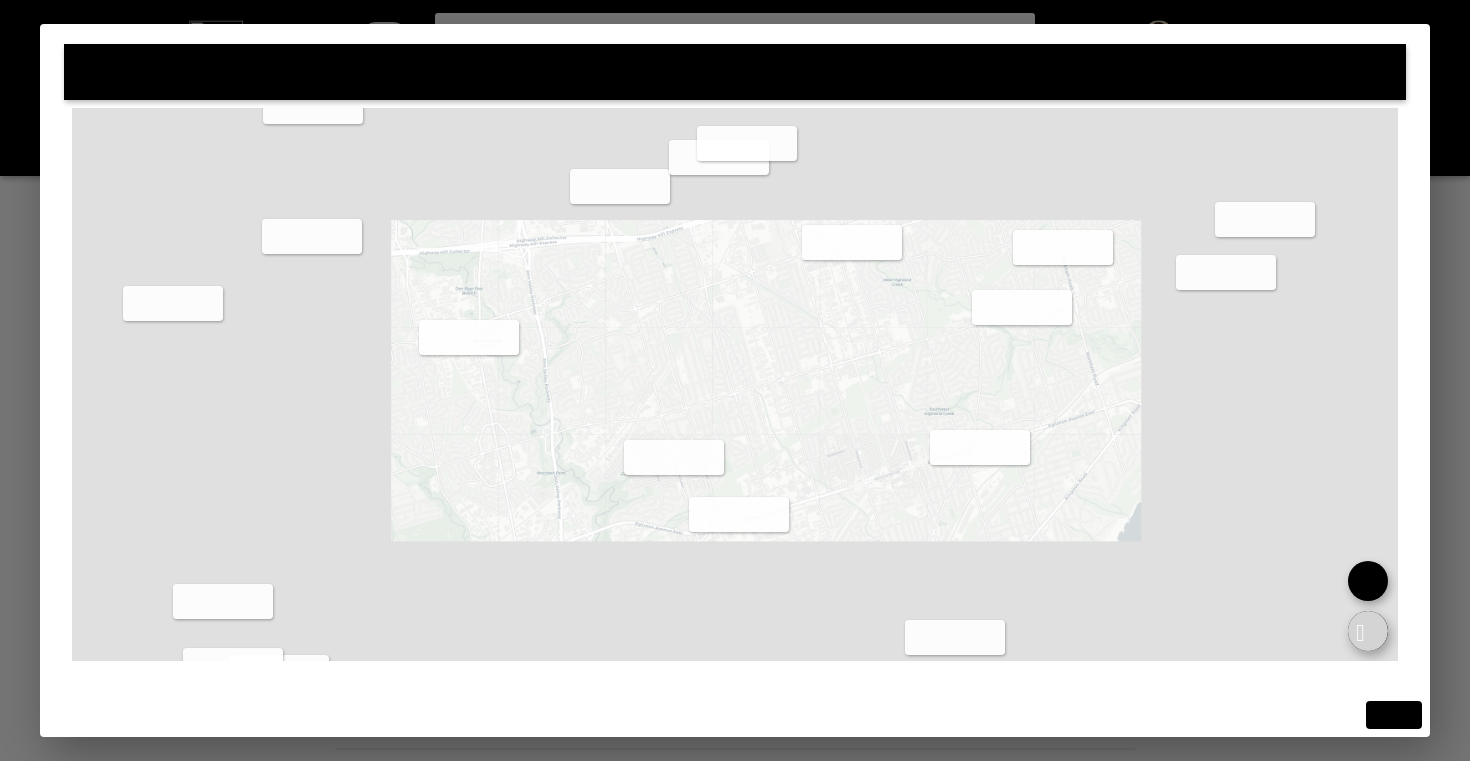 click at bounding box center [735, 380] 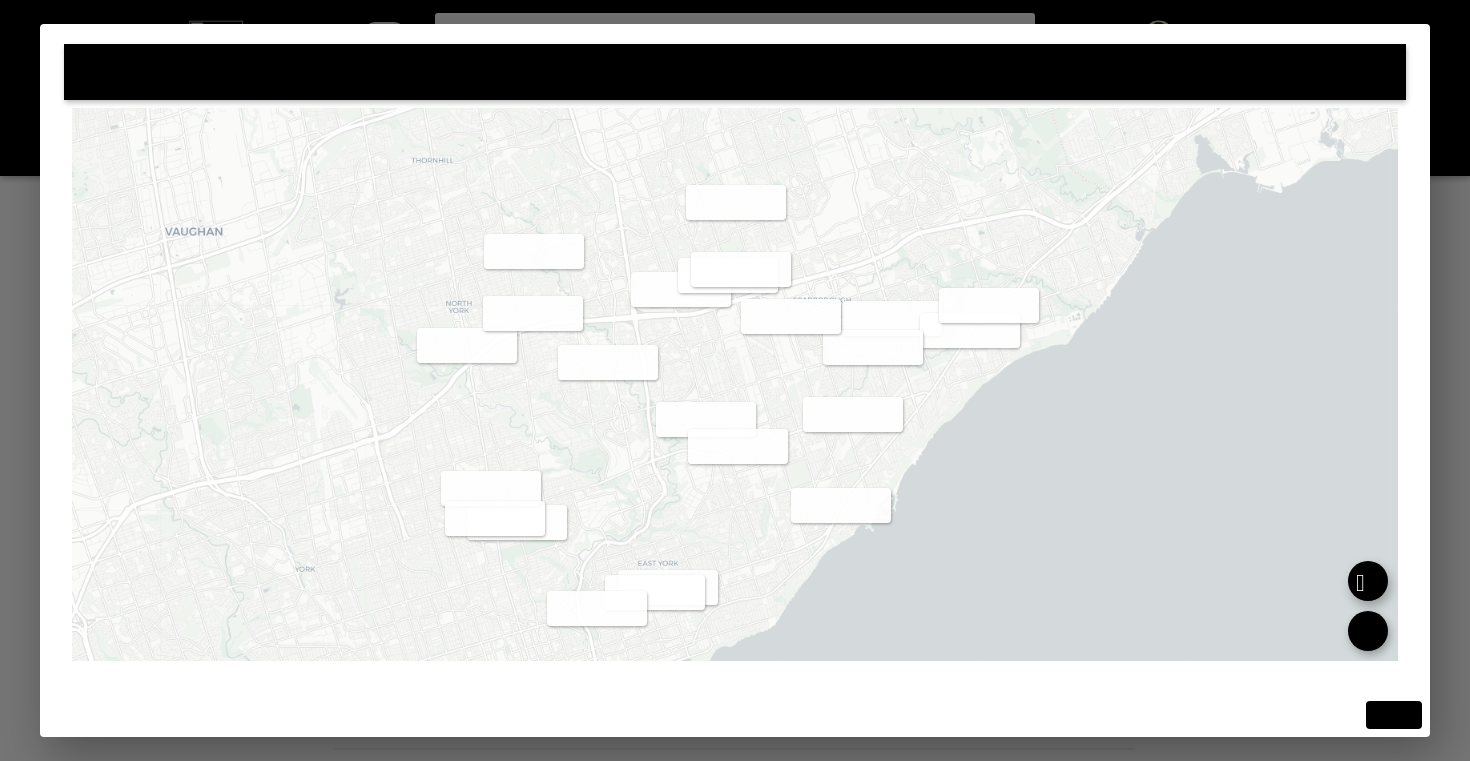 click at bounding box center [735, 380] 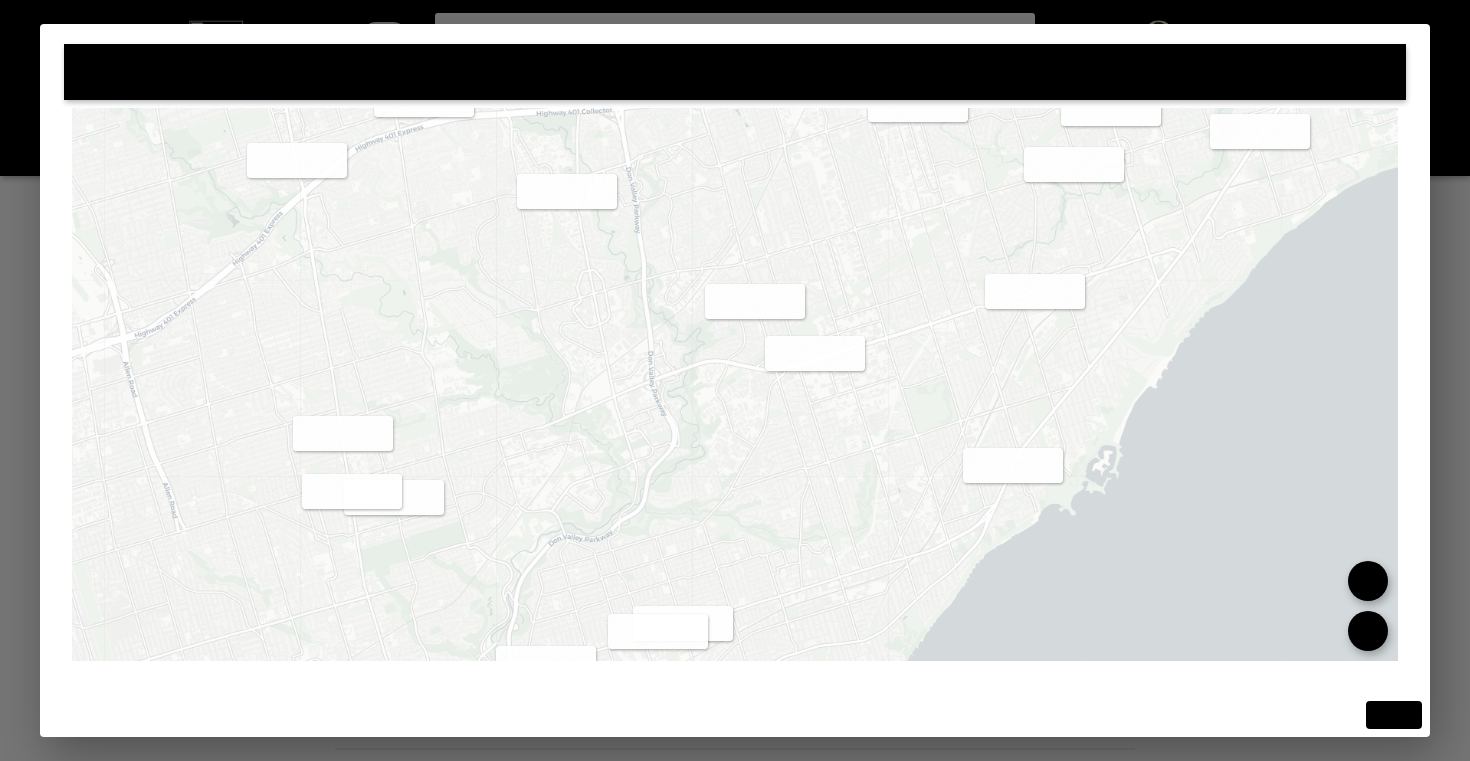 drag, startPoint x: 790, startPoint y: 439, endPoint x: 866, endPoint y: 284, distance: 172.62965 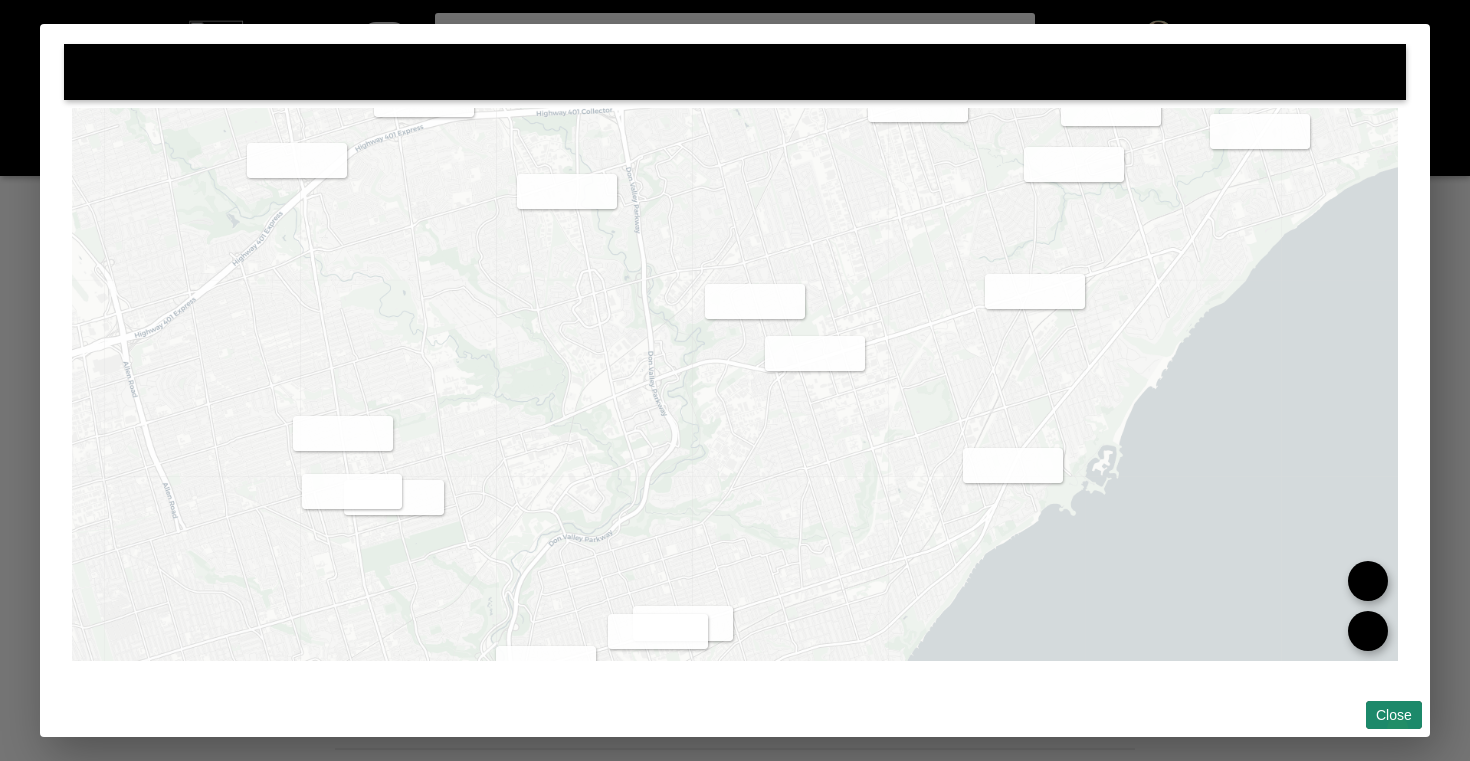 click at bounding box center [735, 380] 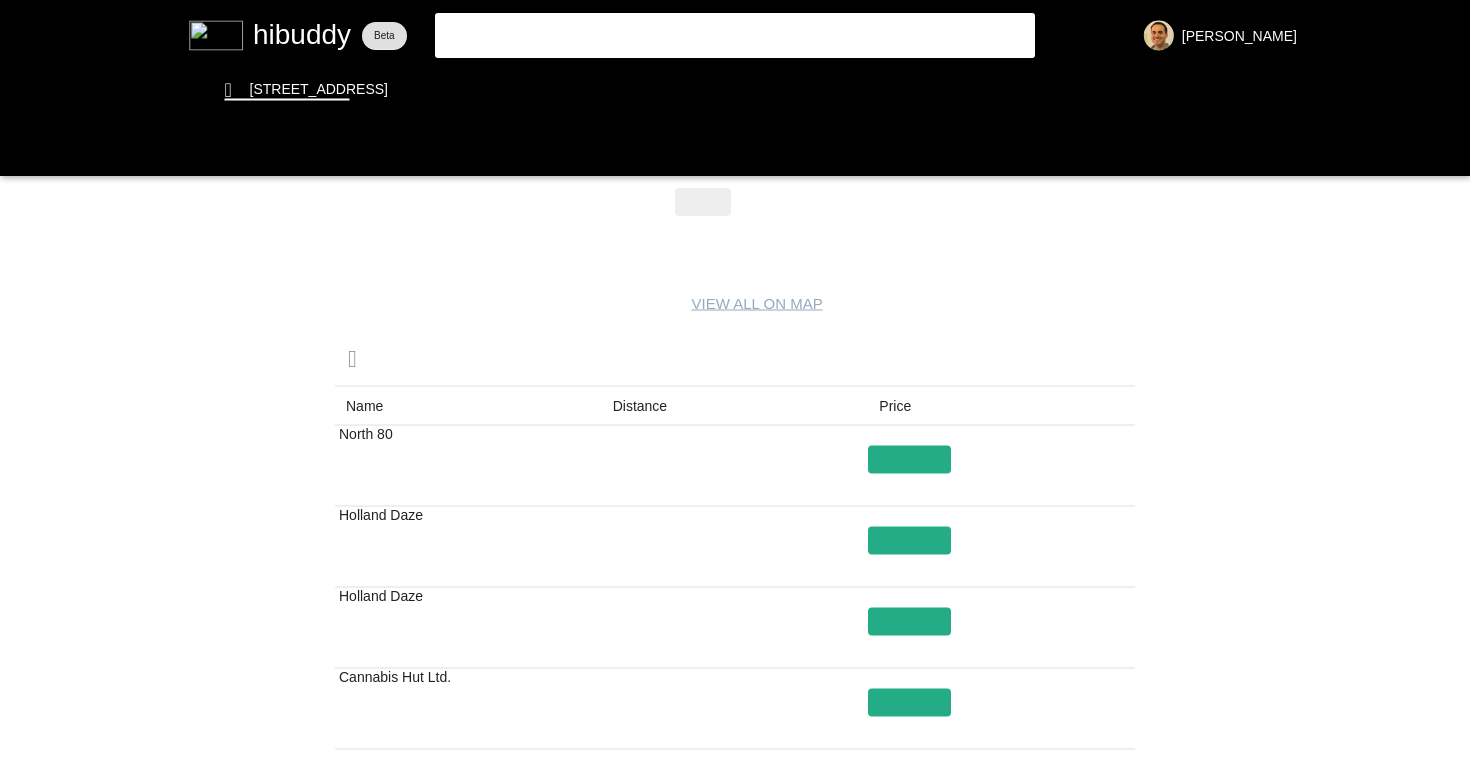 click at bounding box center (735, 380) 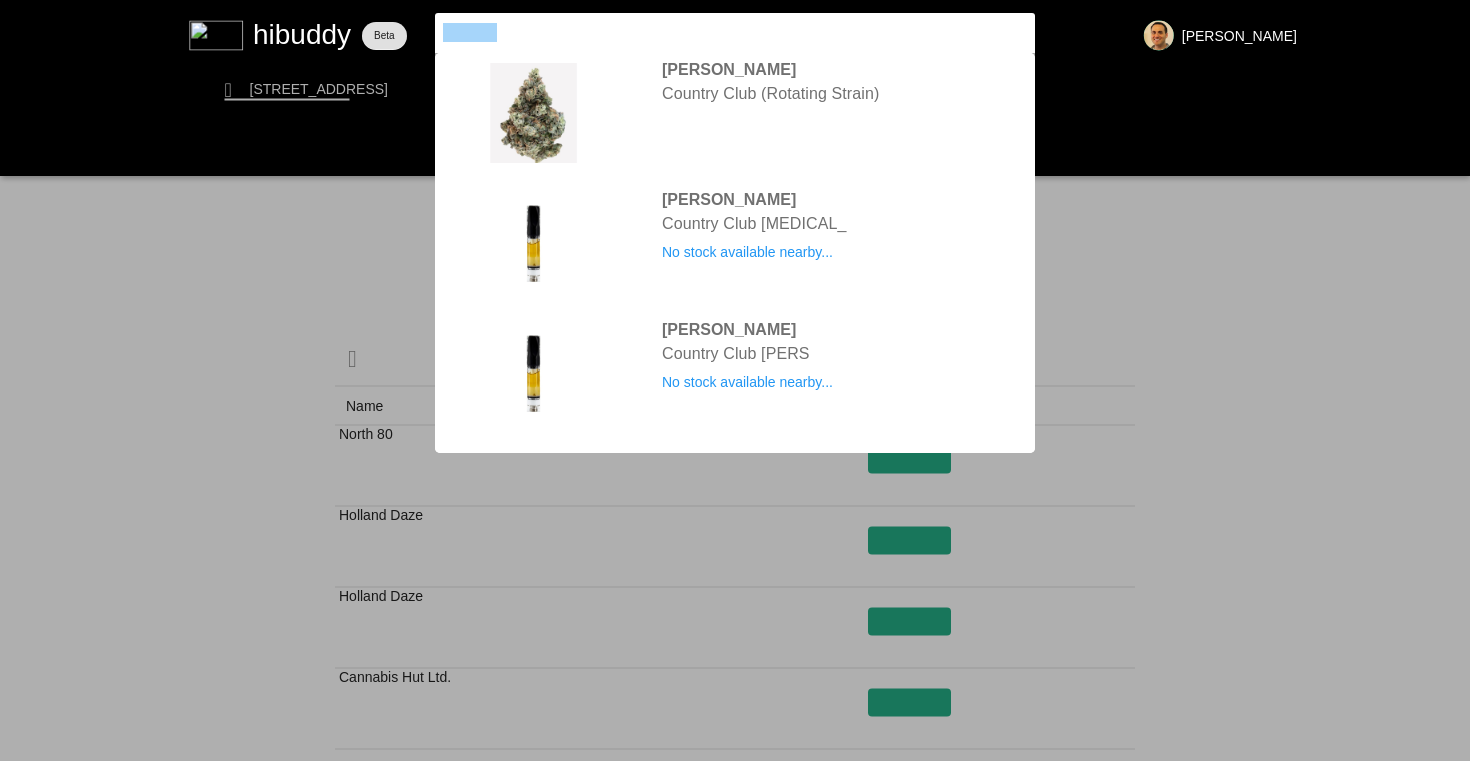 click on "country club" at bounding box center [718, 32] 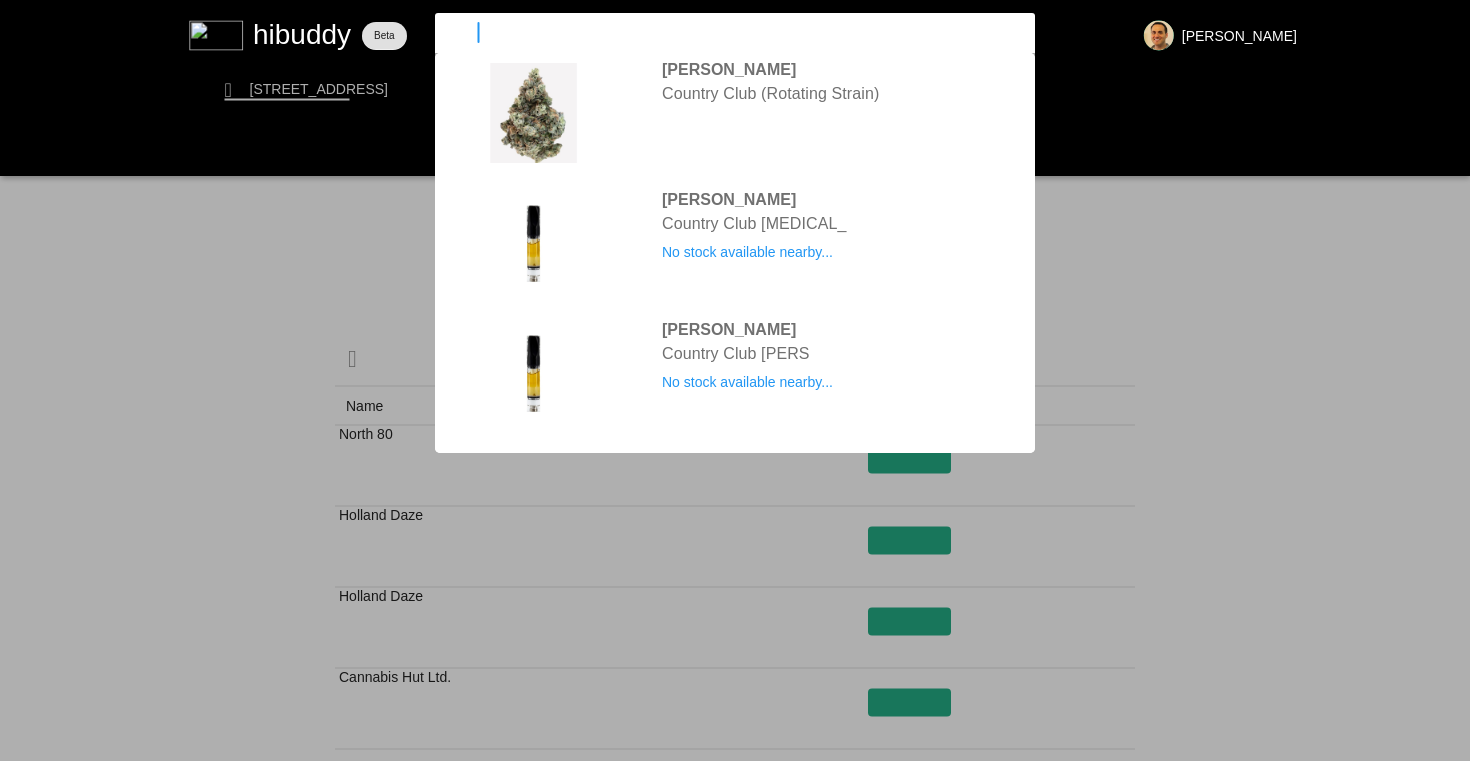 click on "cougntry club" at bounding box center (718, 32) 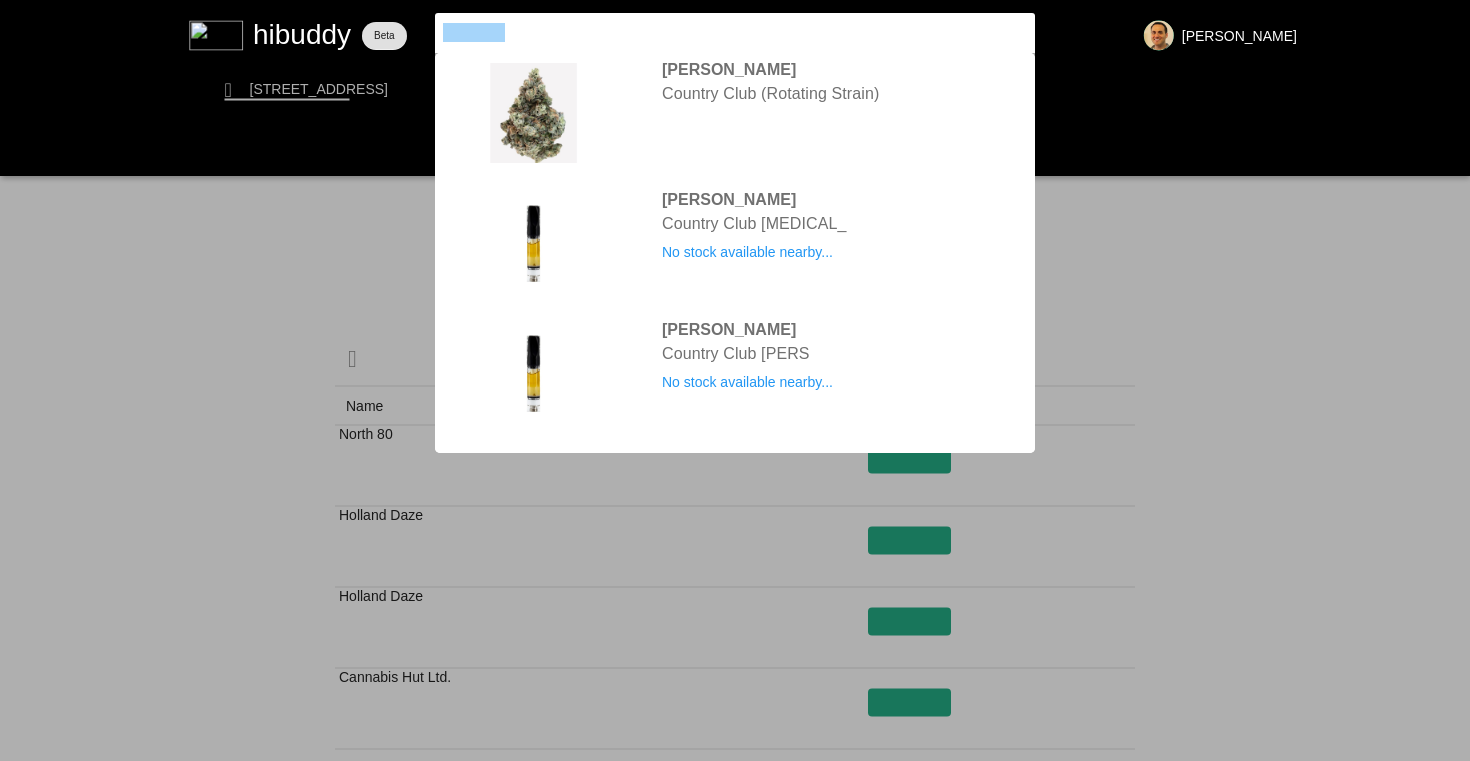 click on "cougntry club" at bounding box center [718, 32] 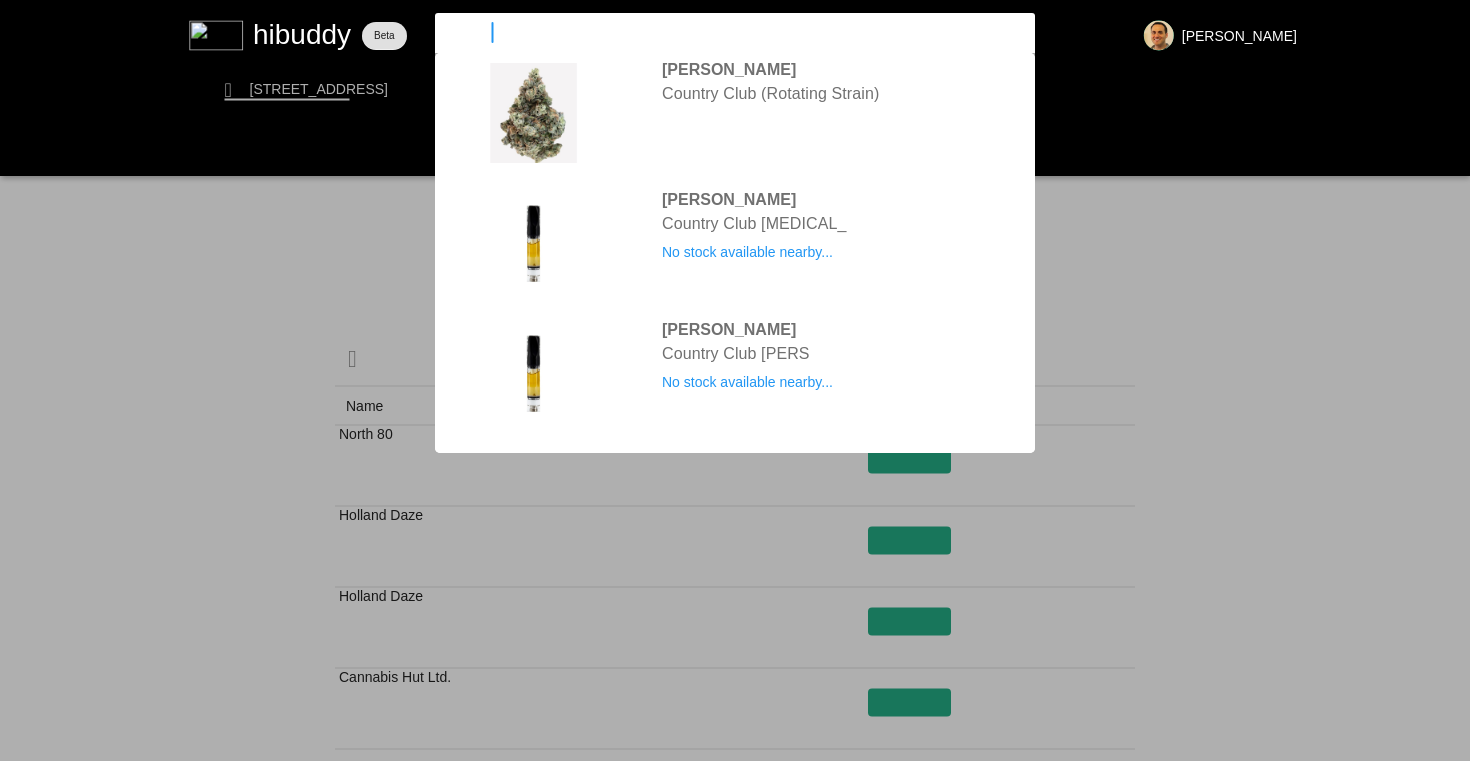 click on "cougntry club" at bounding box center [718, 32] 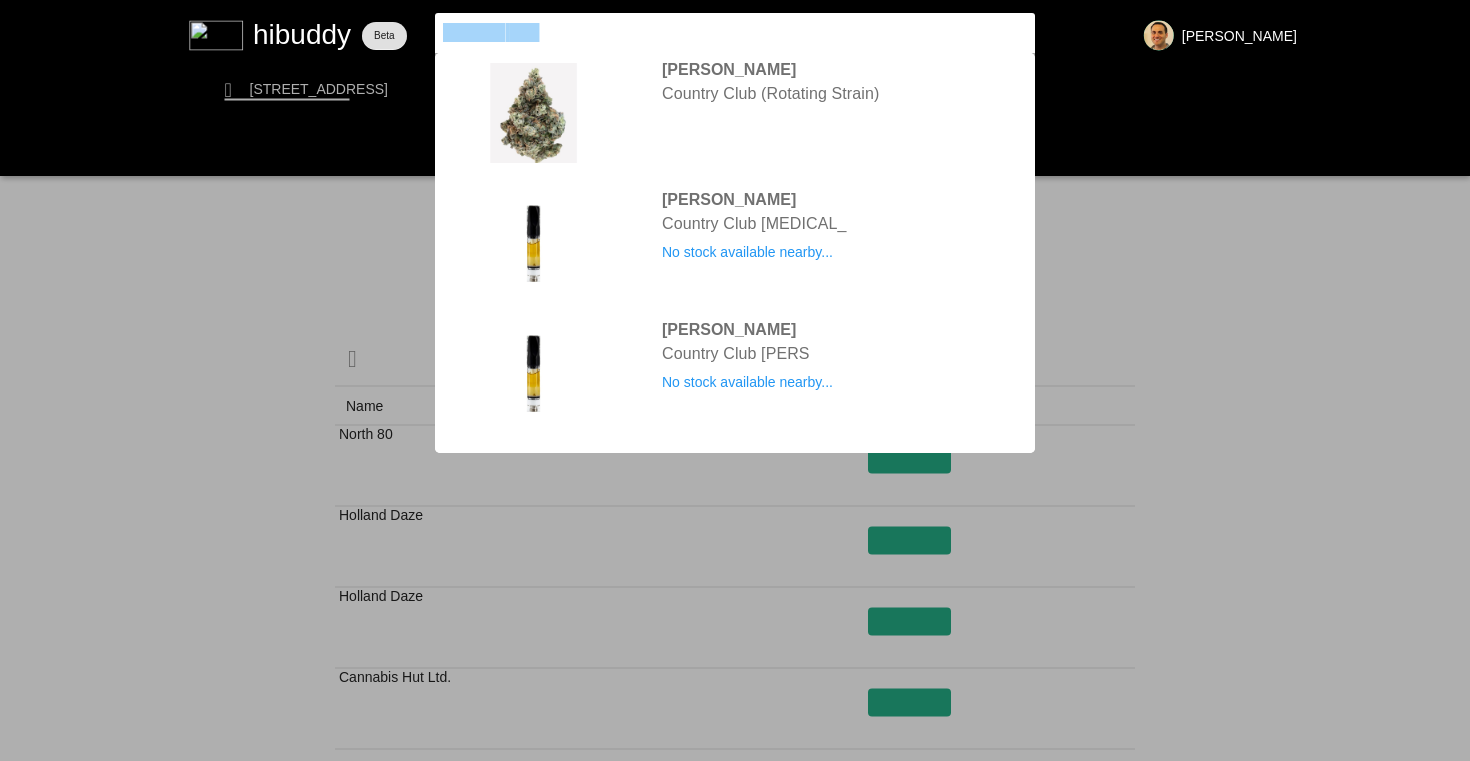 drag, startPoint x: 573, startPoint y: 35, endPoint x: 355, endPoint y: 13, distance: 219.10728 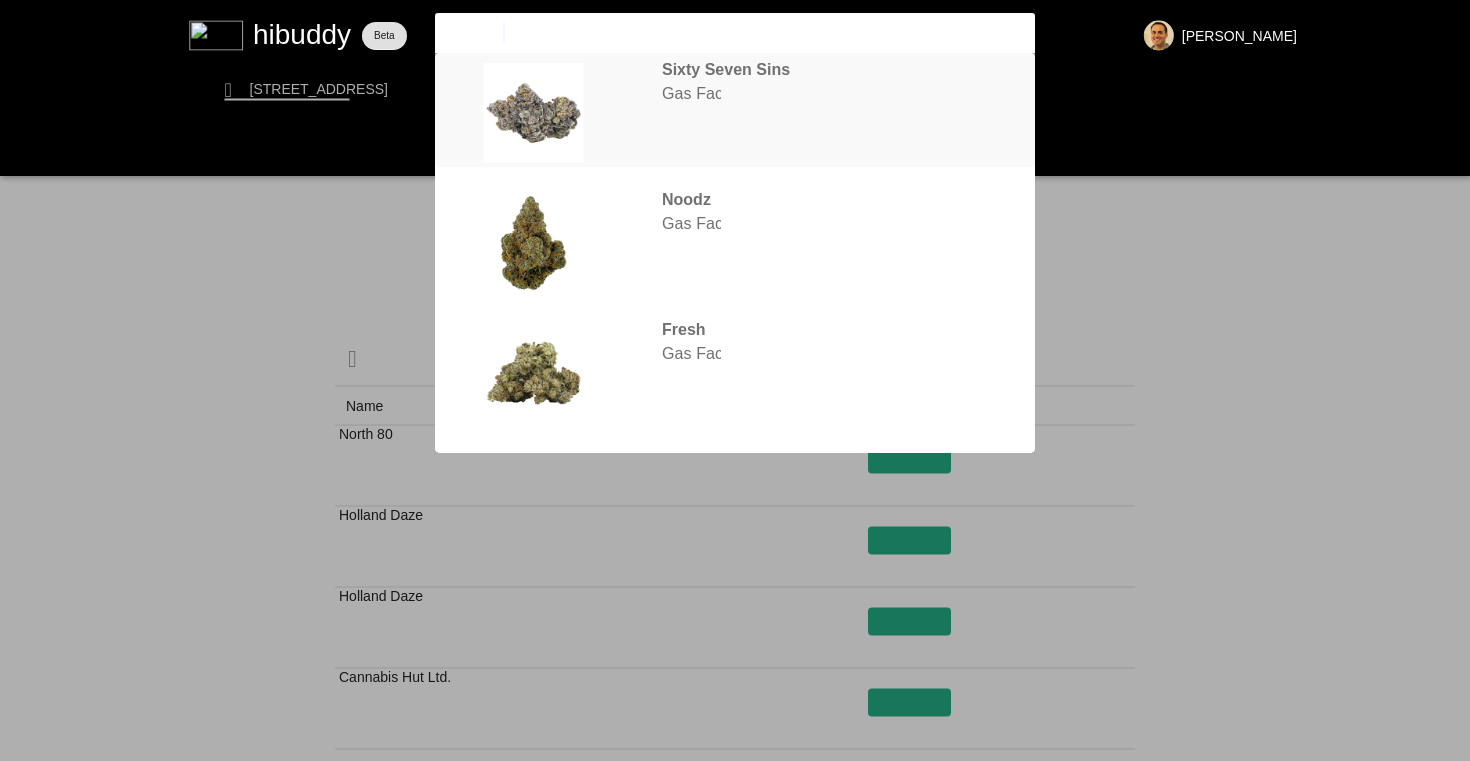 type on "gas face" 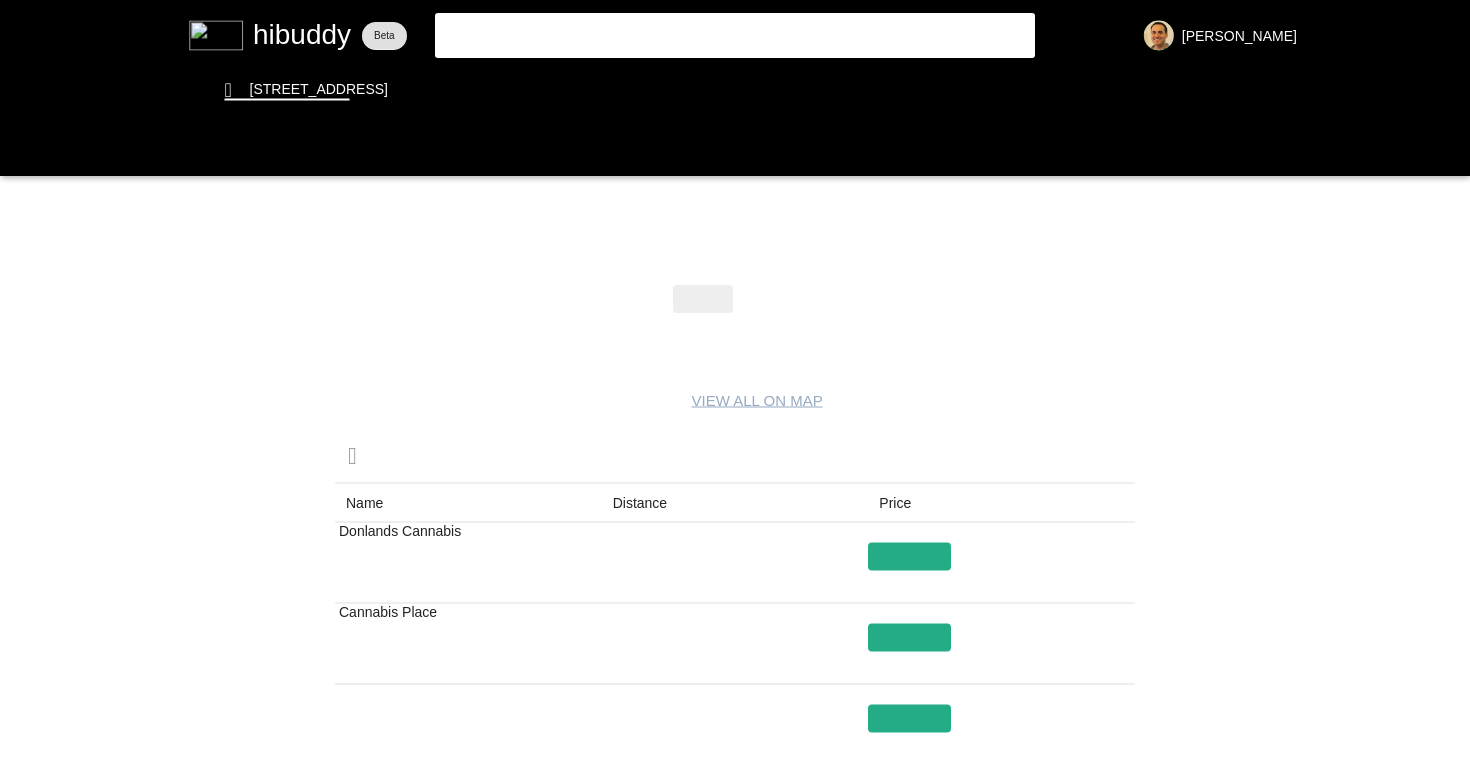 click at bounding box center (735, 380) 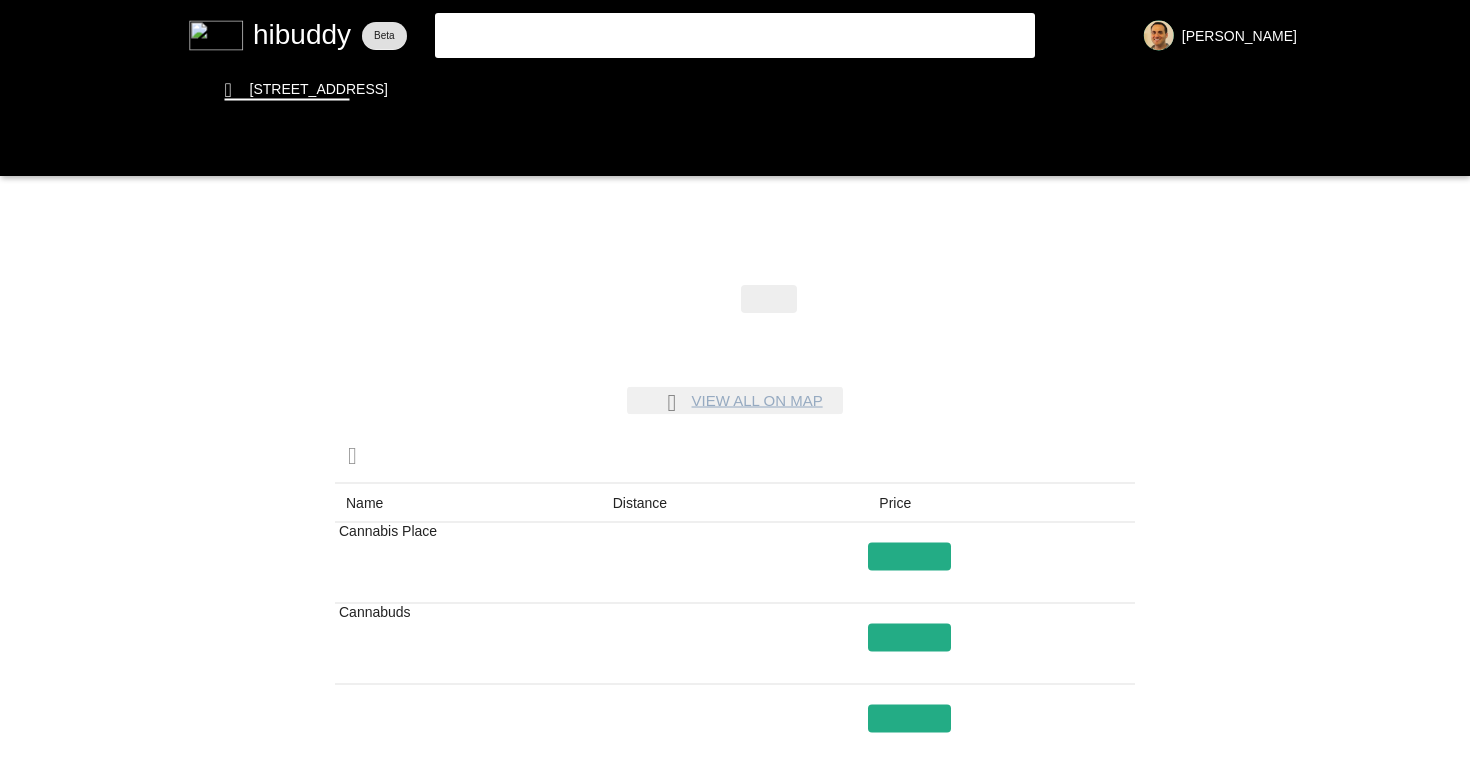 click at bounding box center (735, 380) 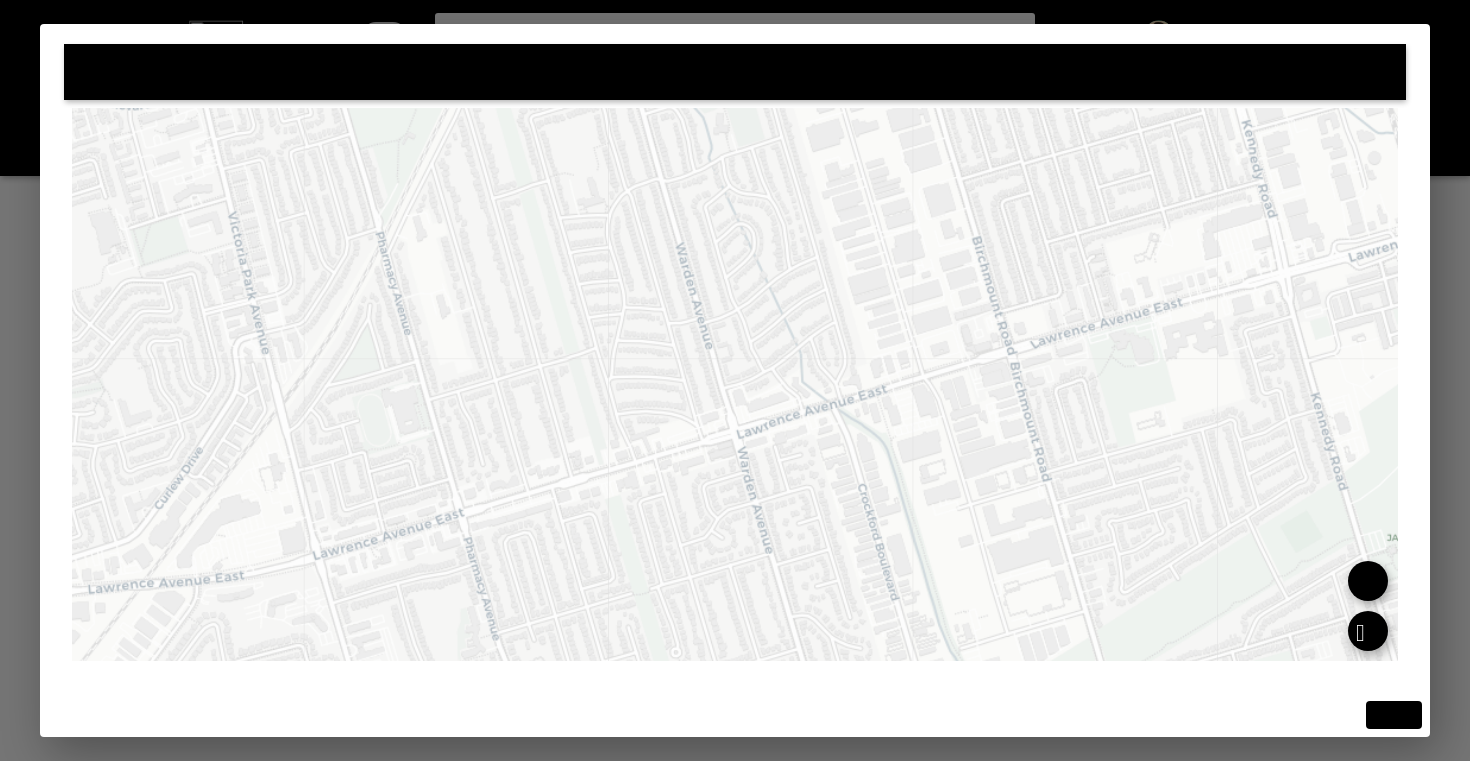 click at bounding box center [735, 380] 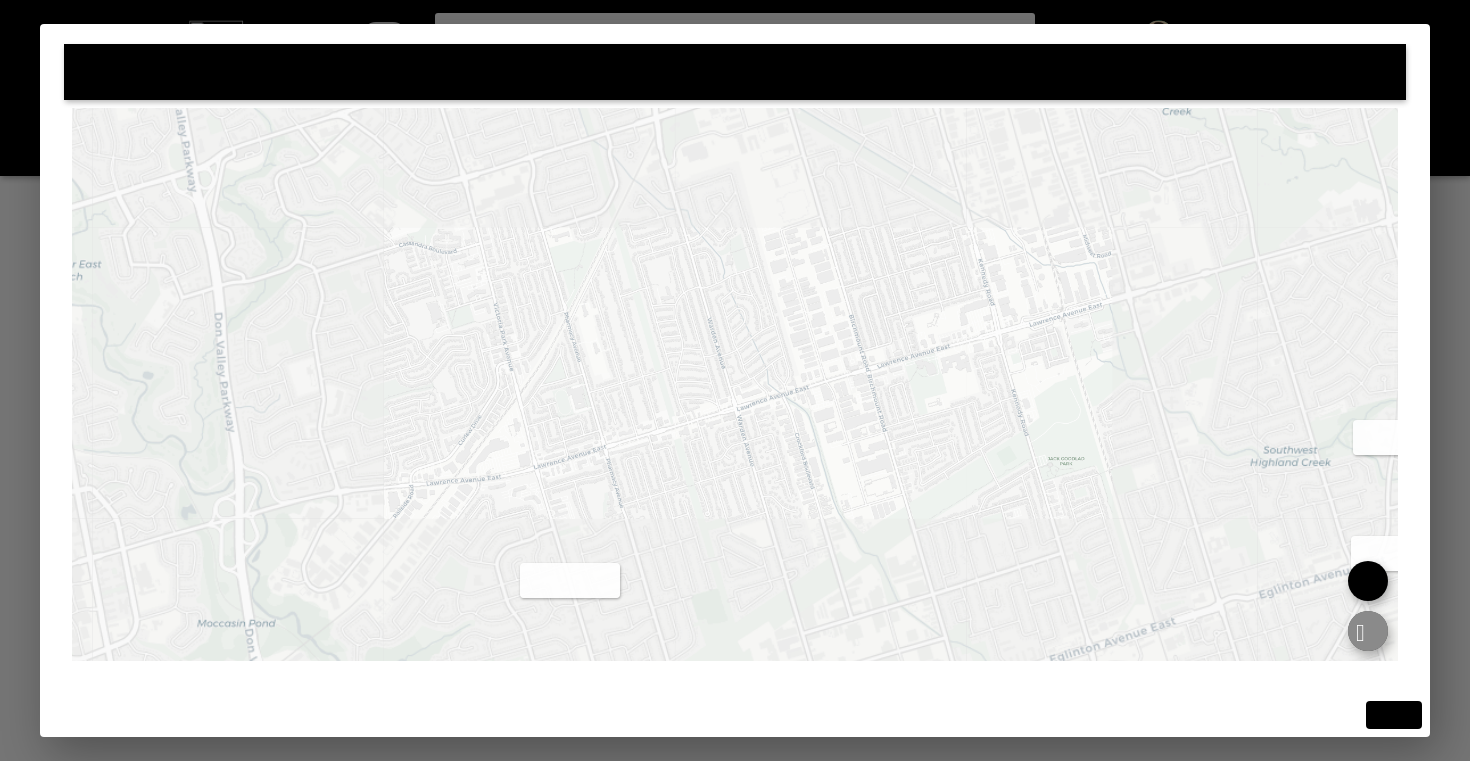 click at bounding box center (735, 380) 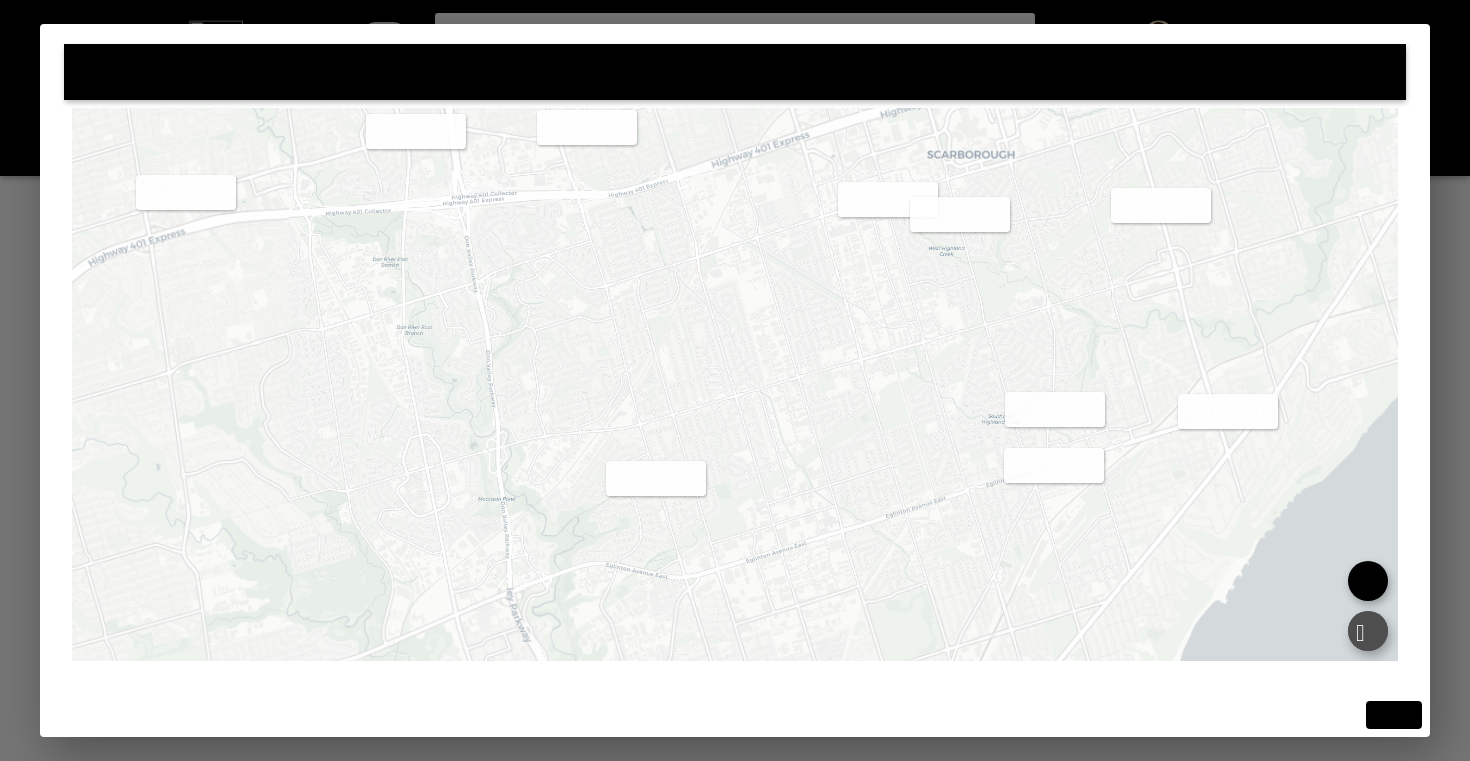 click at bounding box center [735, 380] 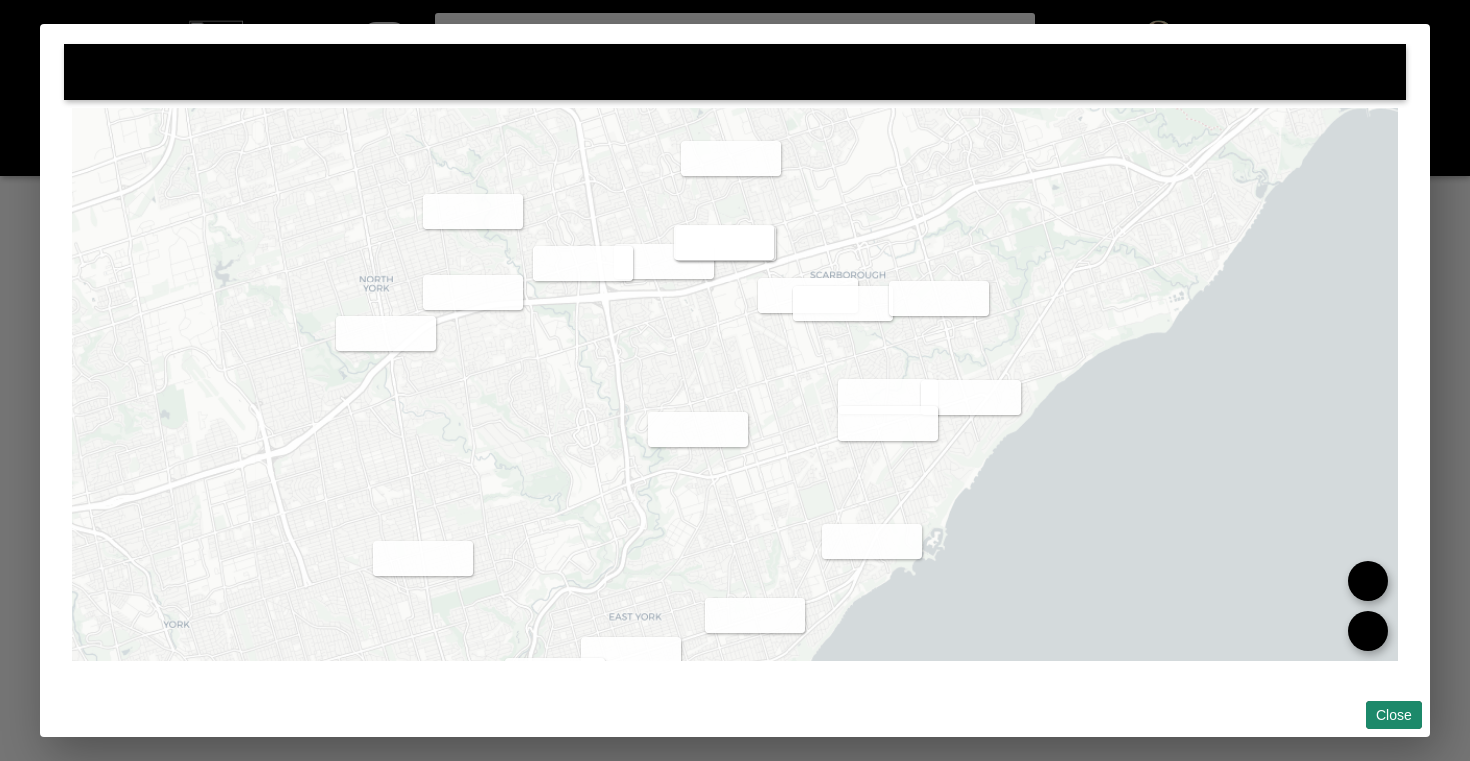 click at bounding box center [735, 380] 